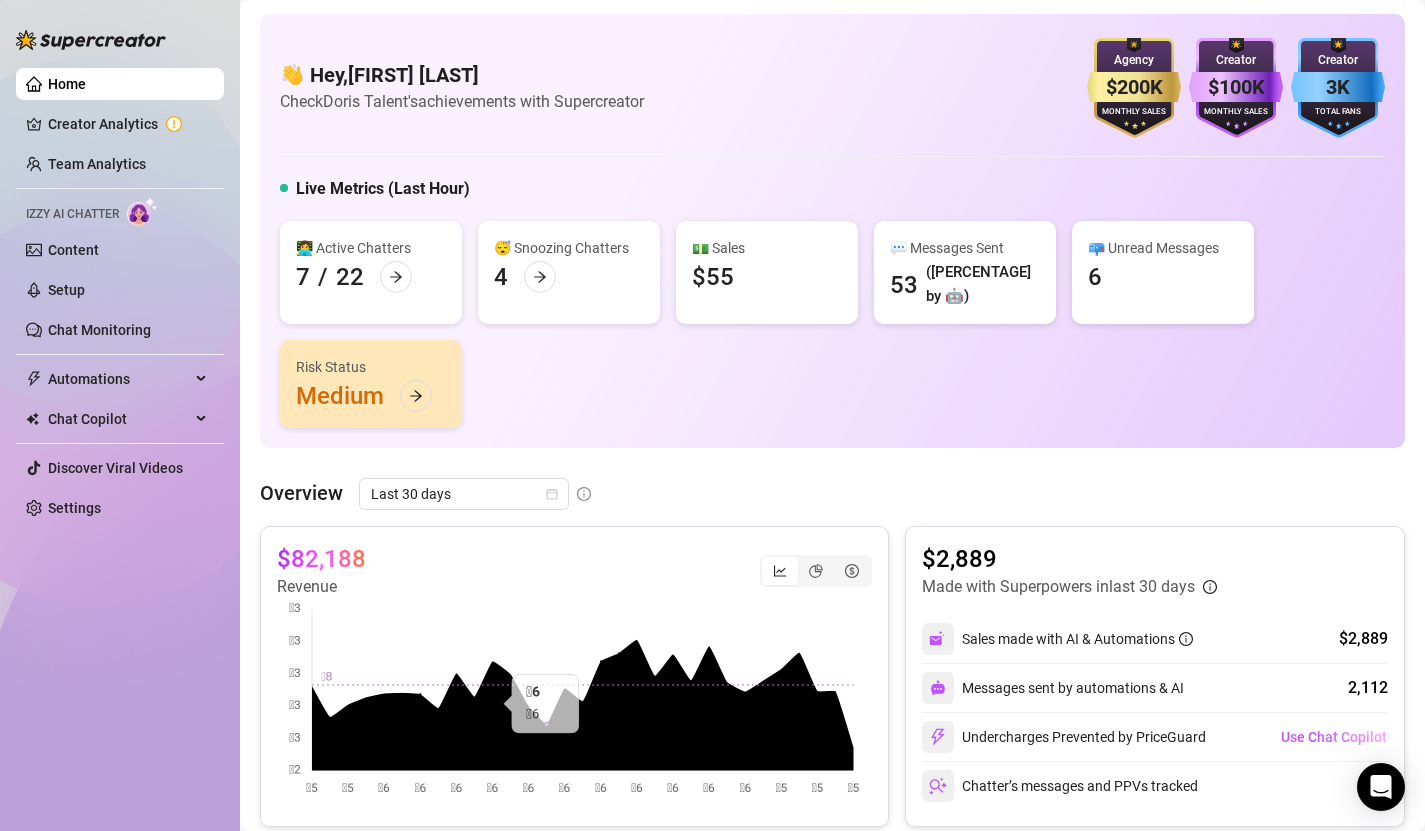 scroll, scrollTop: 0, scrollLeft: 0, axis: both 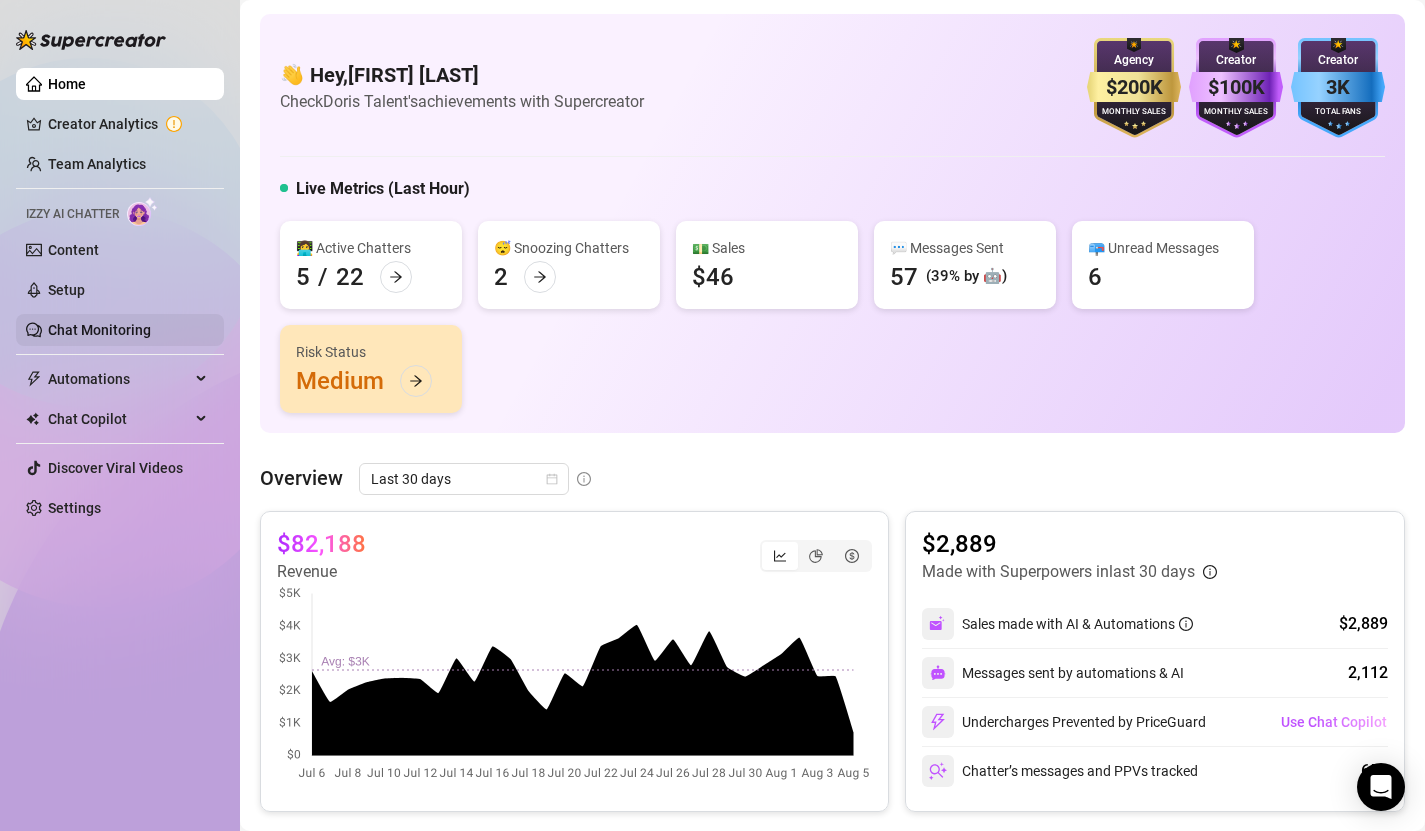 click on "Chat Monitoring" at bounding box center (99, 330) 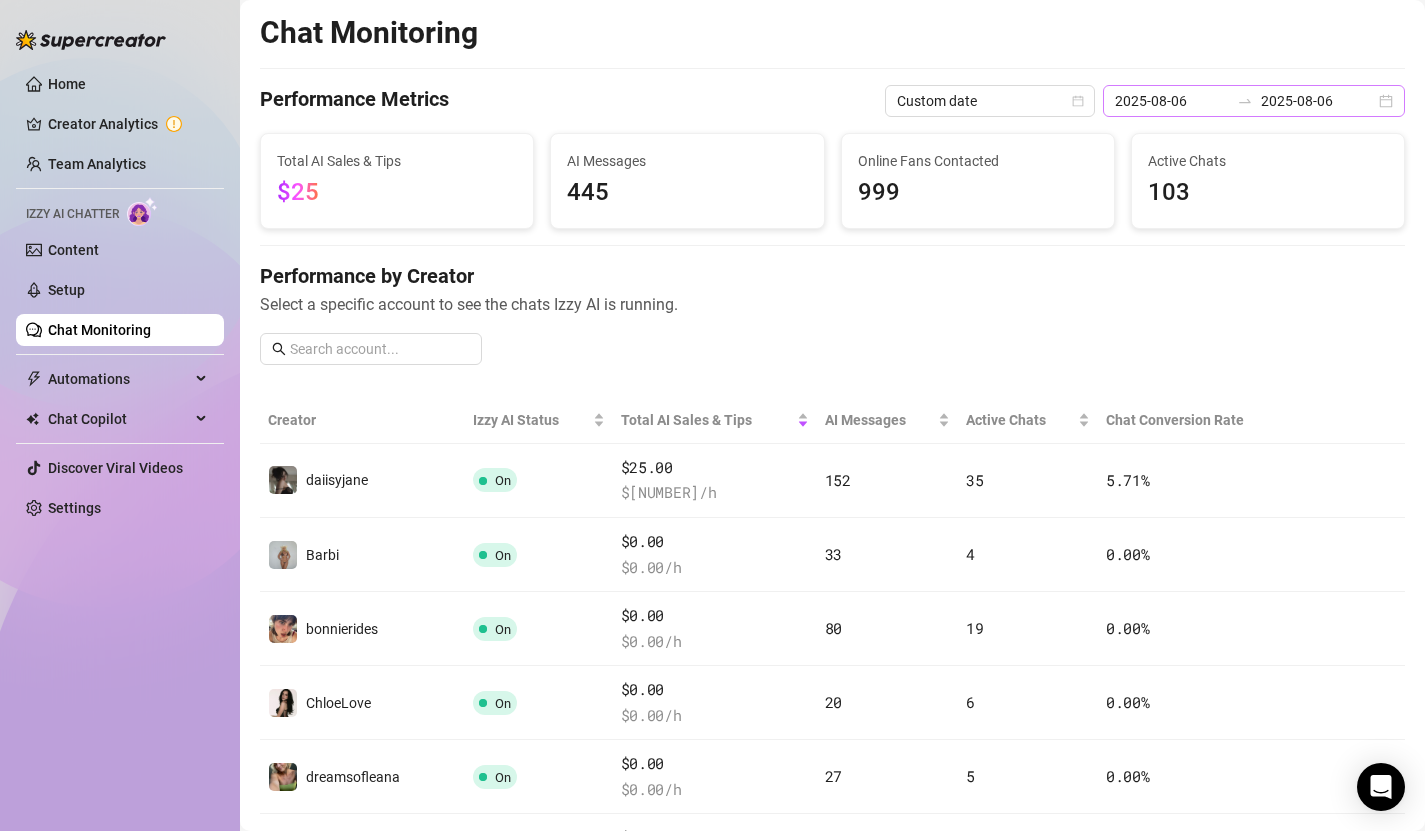 click on "[DATE] [DATE]" at bounding box center [1254, 101] 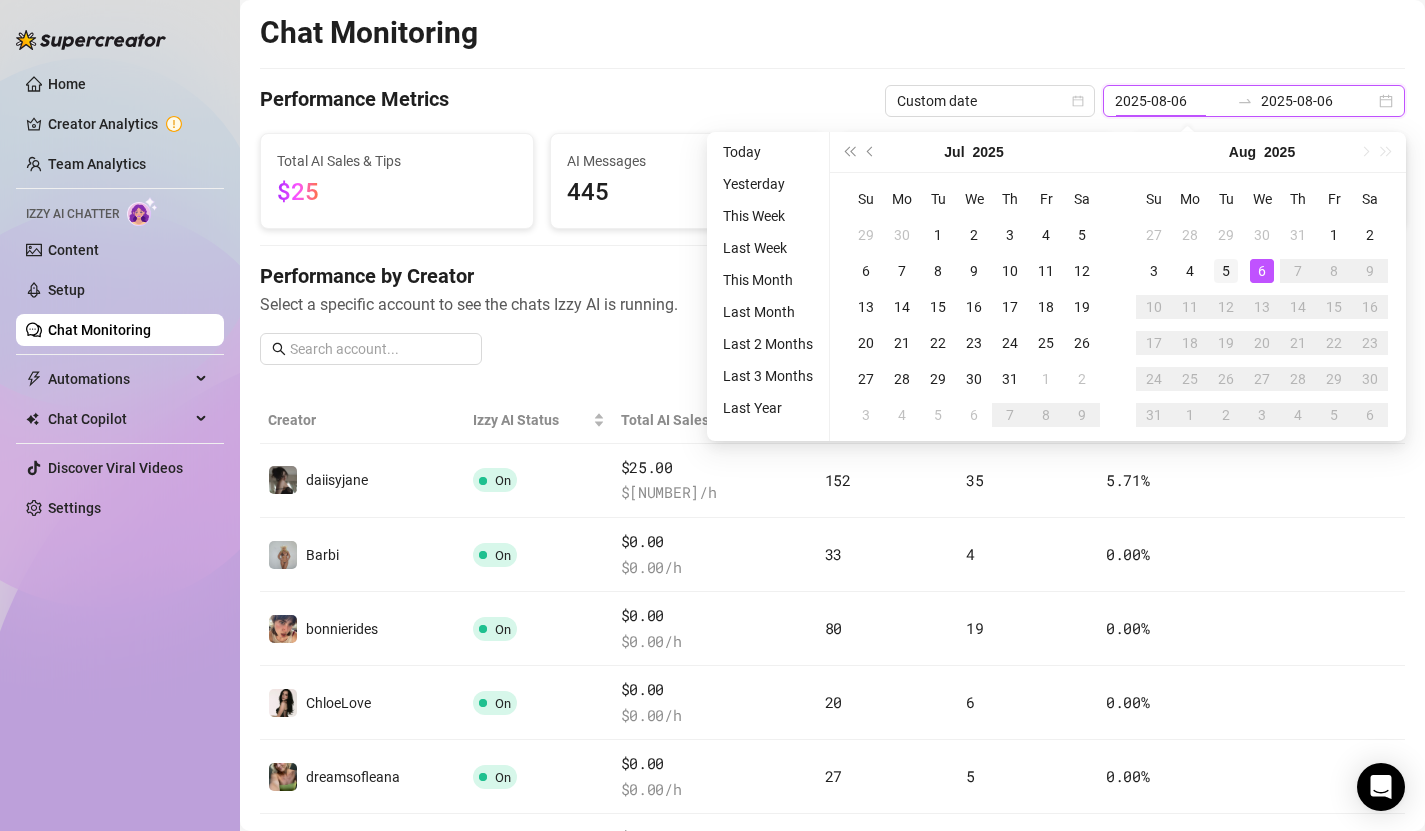 type on "2025-08-05" 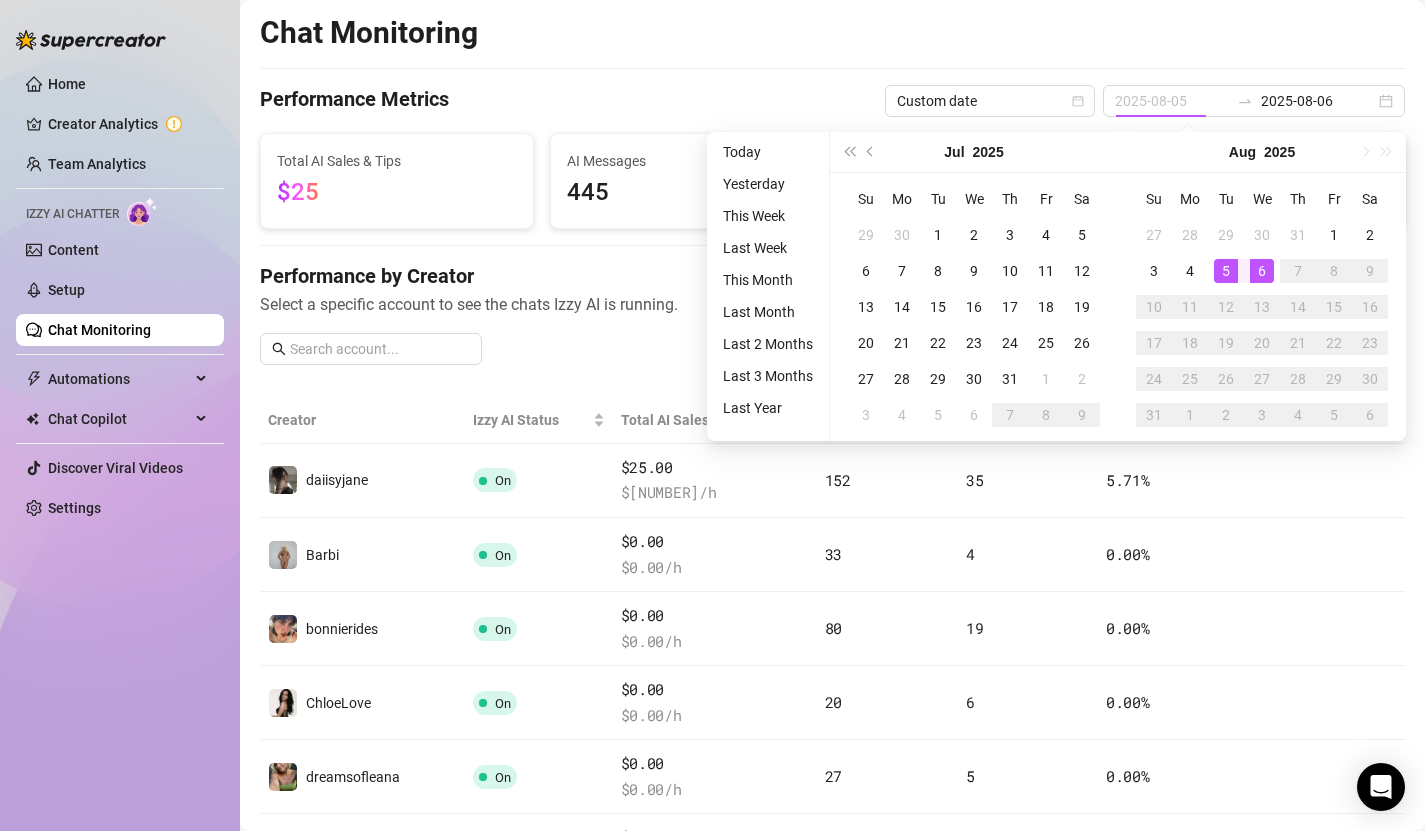 click on "5" at bounding box center (1226, 271) 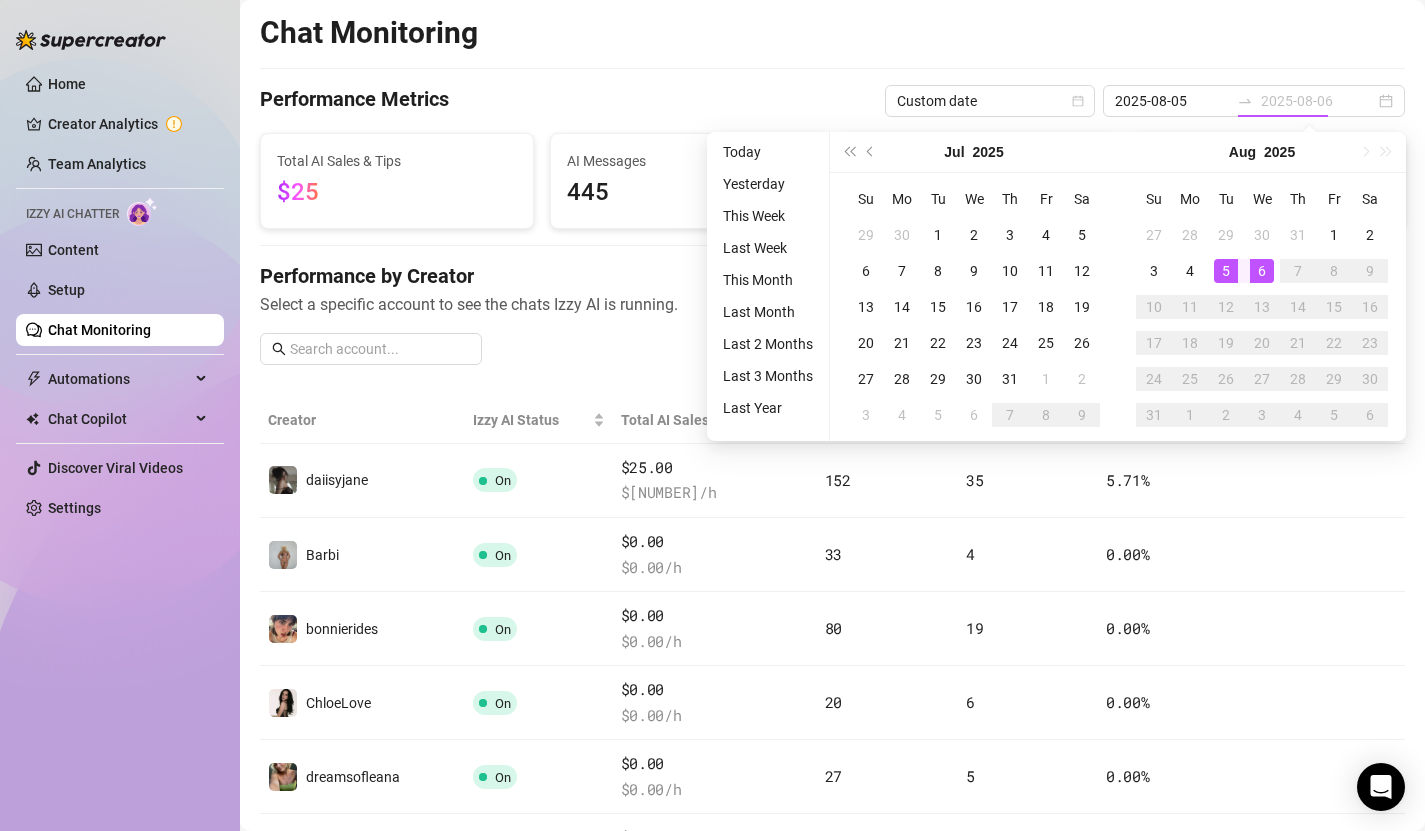 click on "6" at bounding box center (1262, 271) 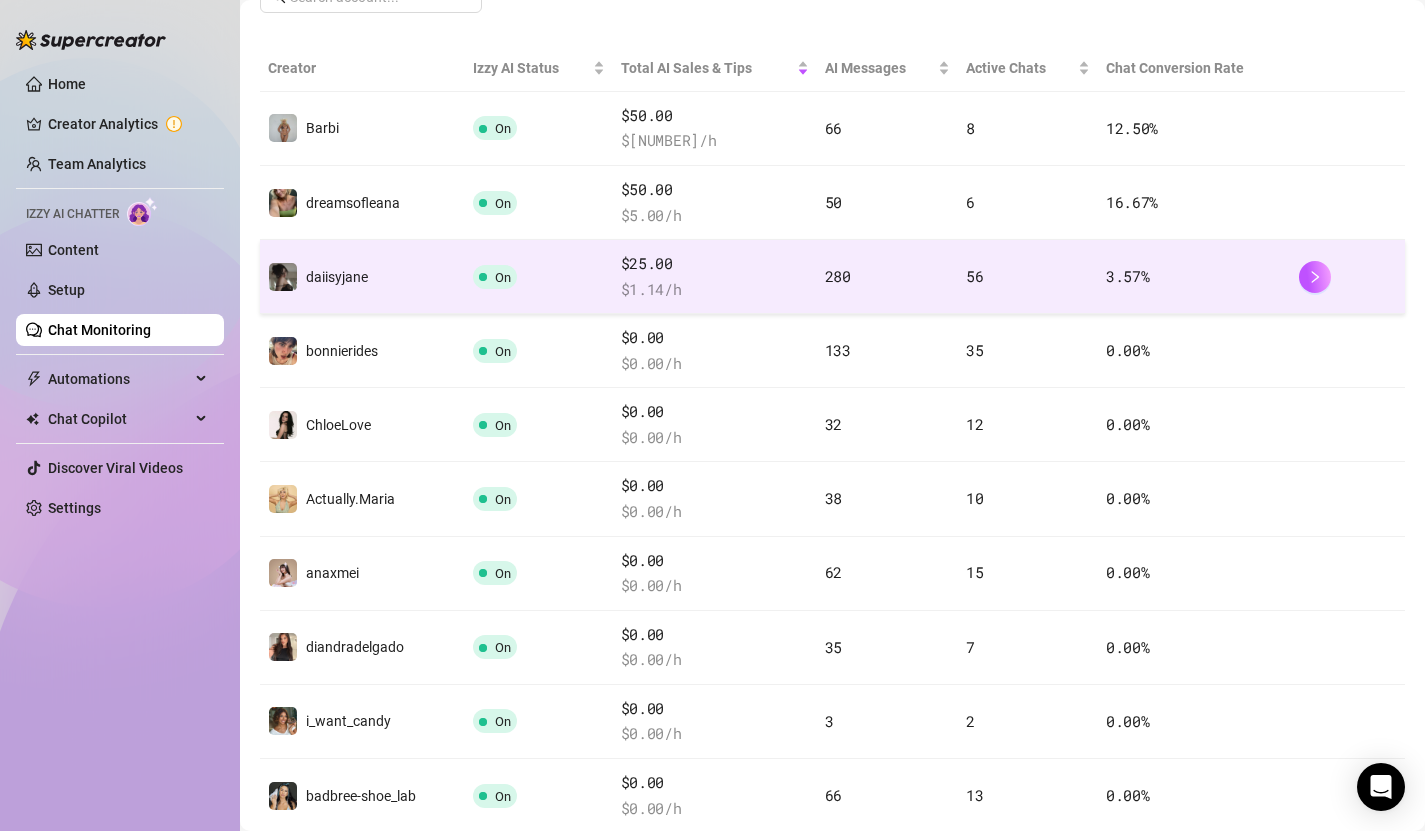 scroll, scrollTop: 0, scrollLeft: 0, axis: both 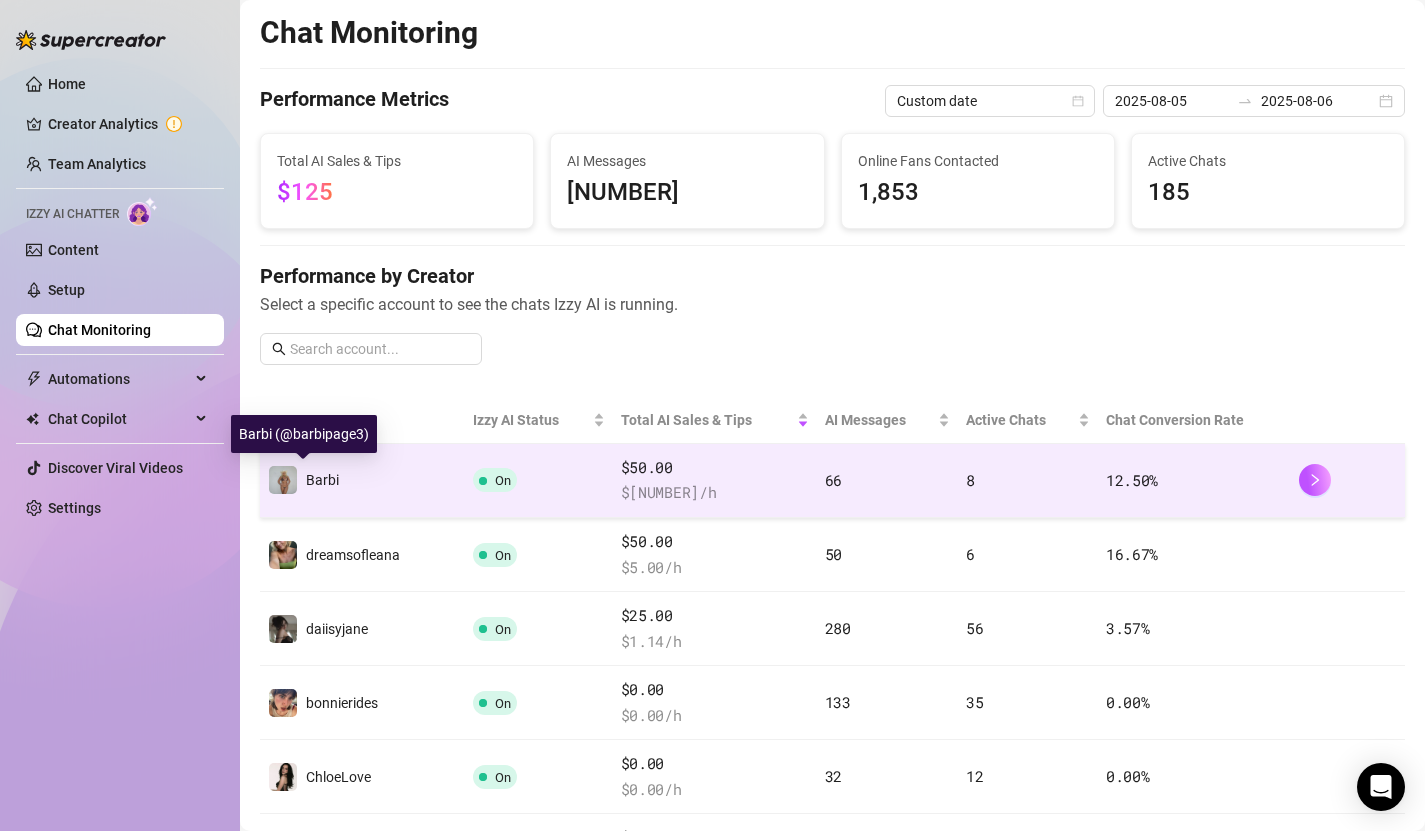 click on "Barbi" at bounding box center [322, 480] 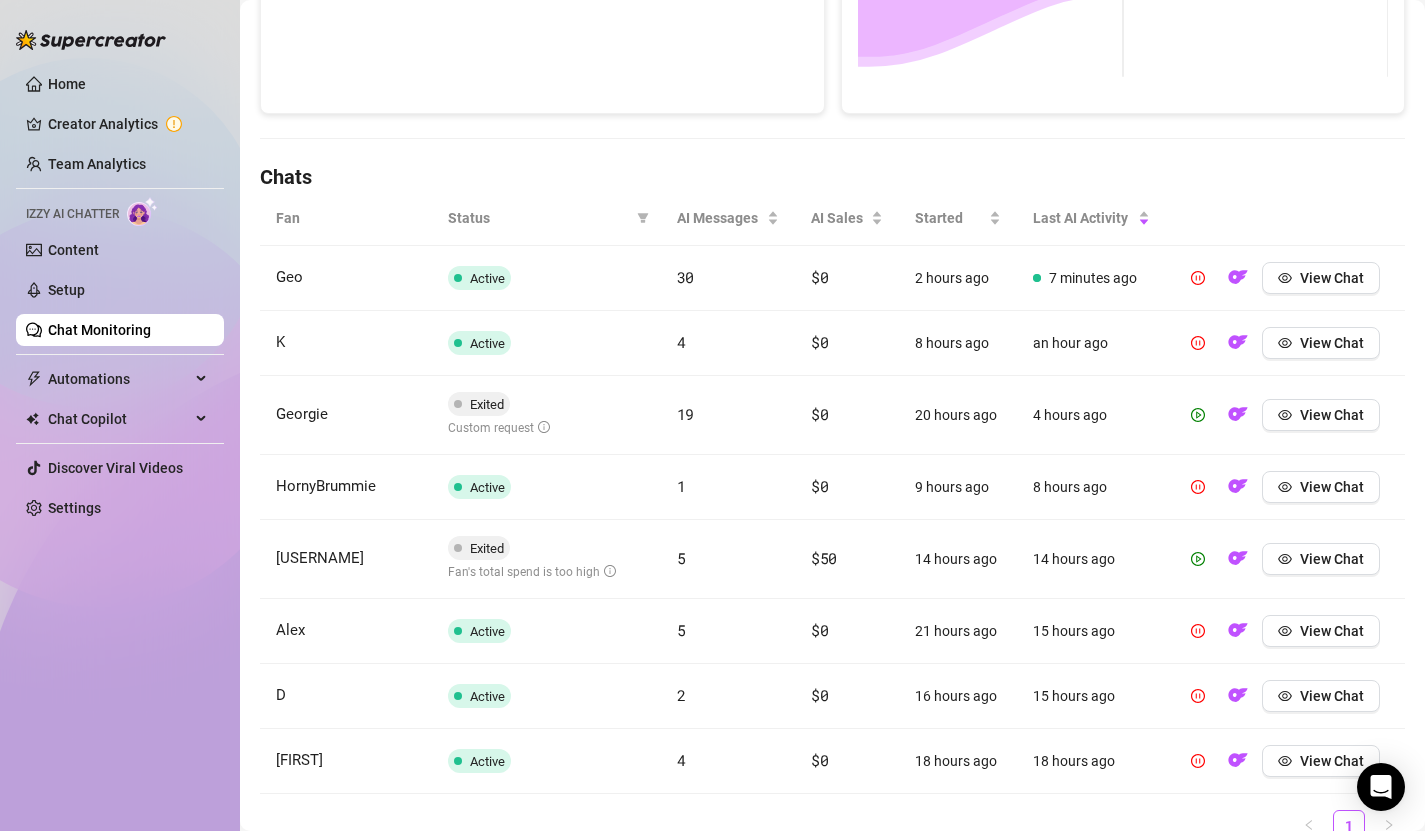 scroll, scrollTop: 640, scrollLeft: 0, axis: vertical 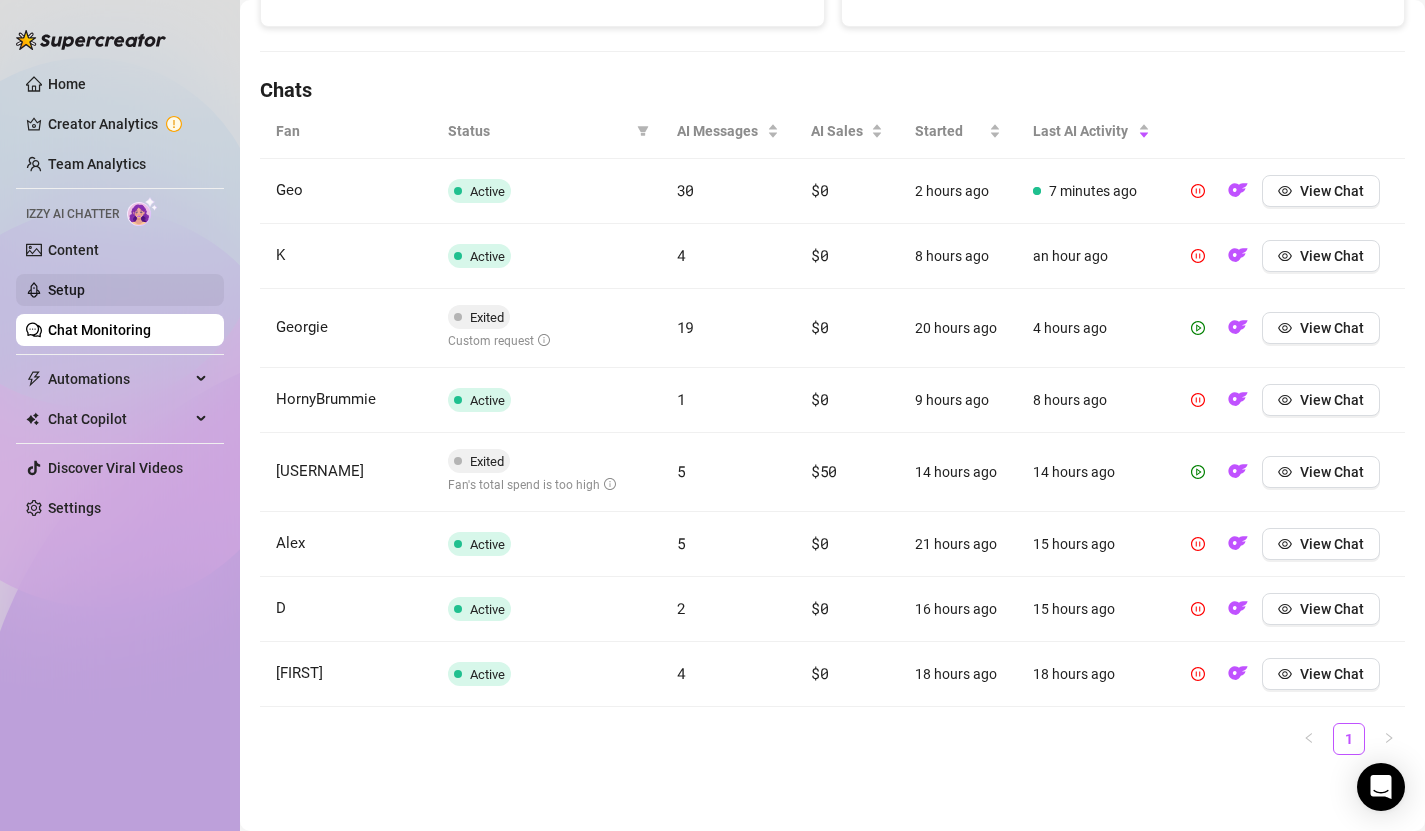 click on "Setup" at bounding box center [66, 290] 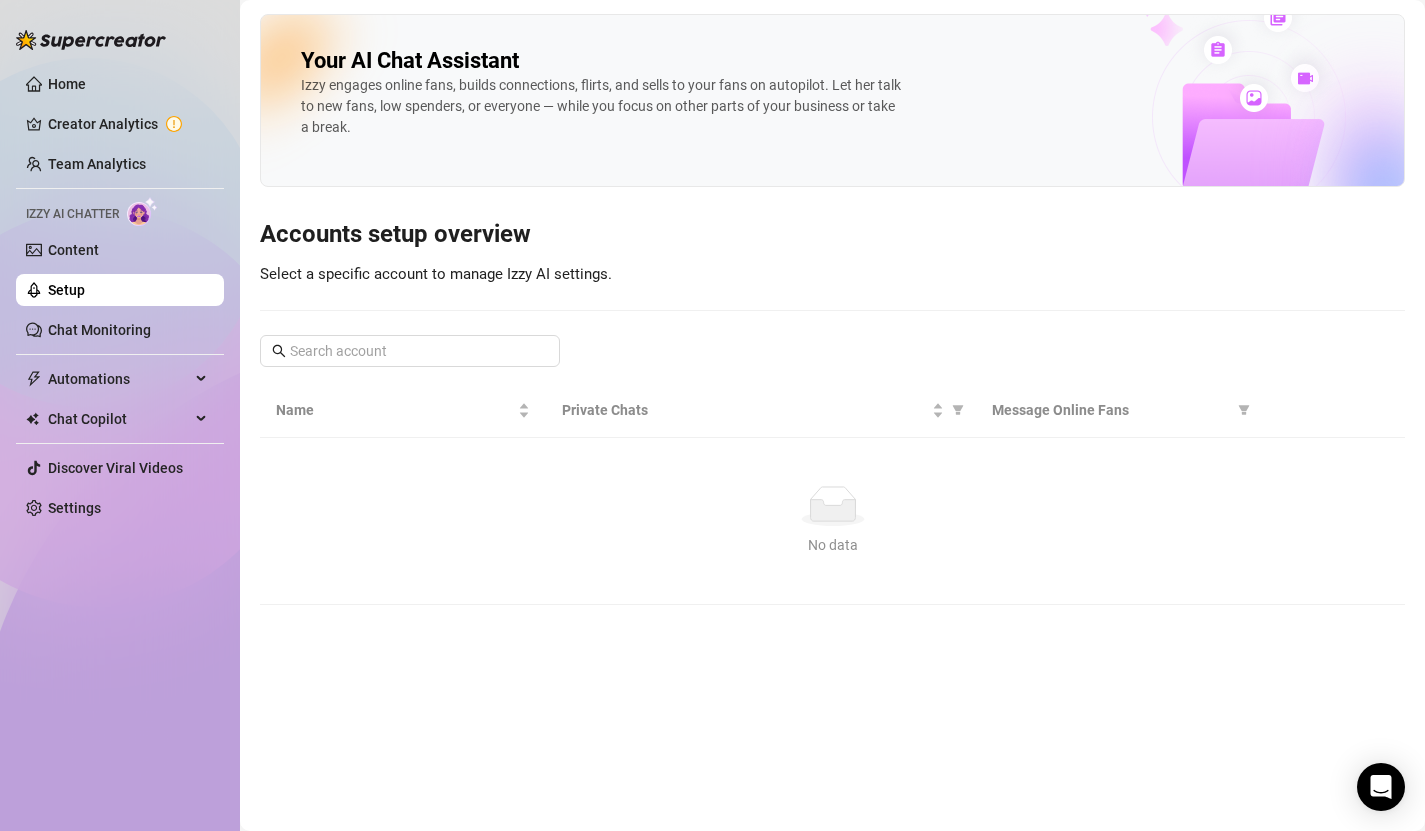 scroll, scrollTop: 0, scrollLeft: 0, axis: both 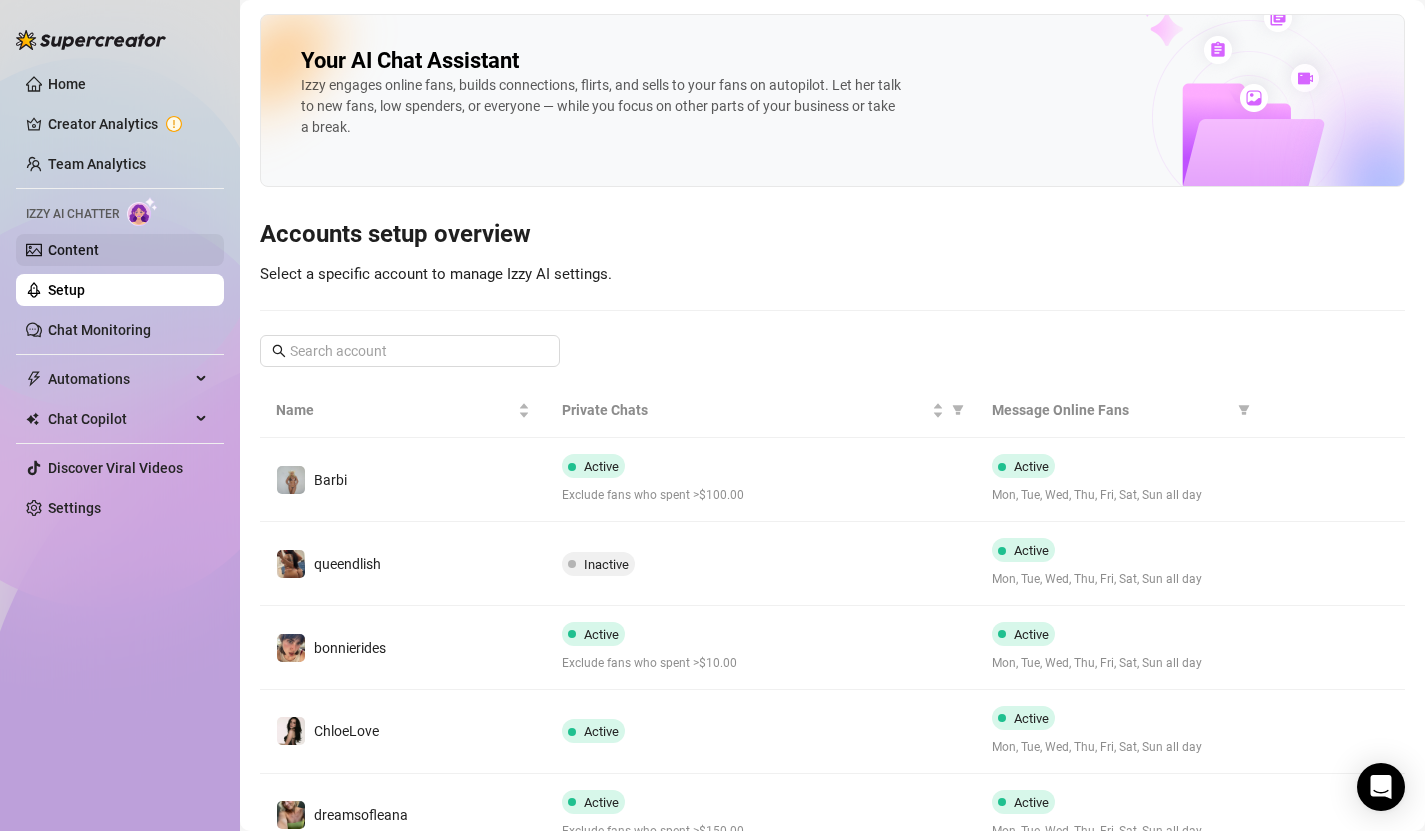 click on "Content" at bounding box center (73, 250) 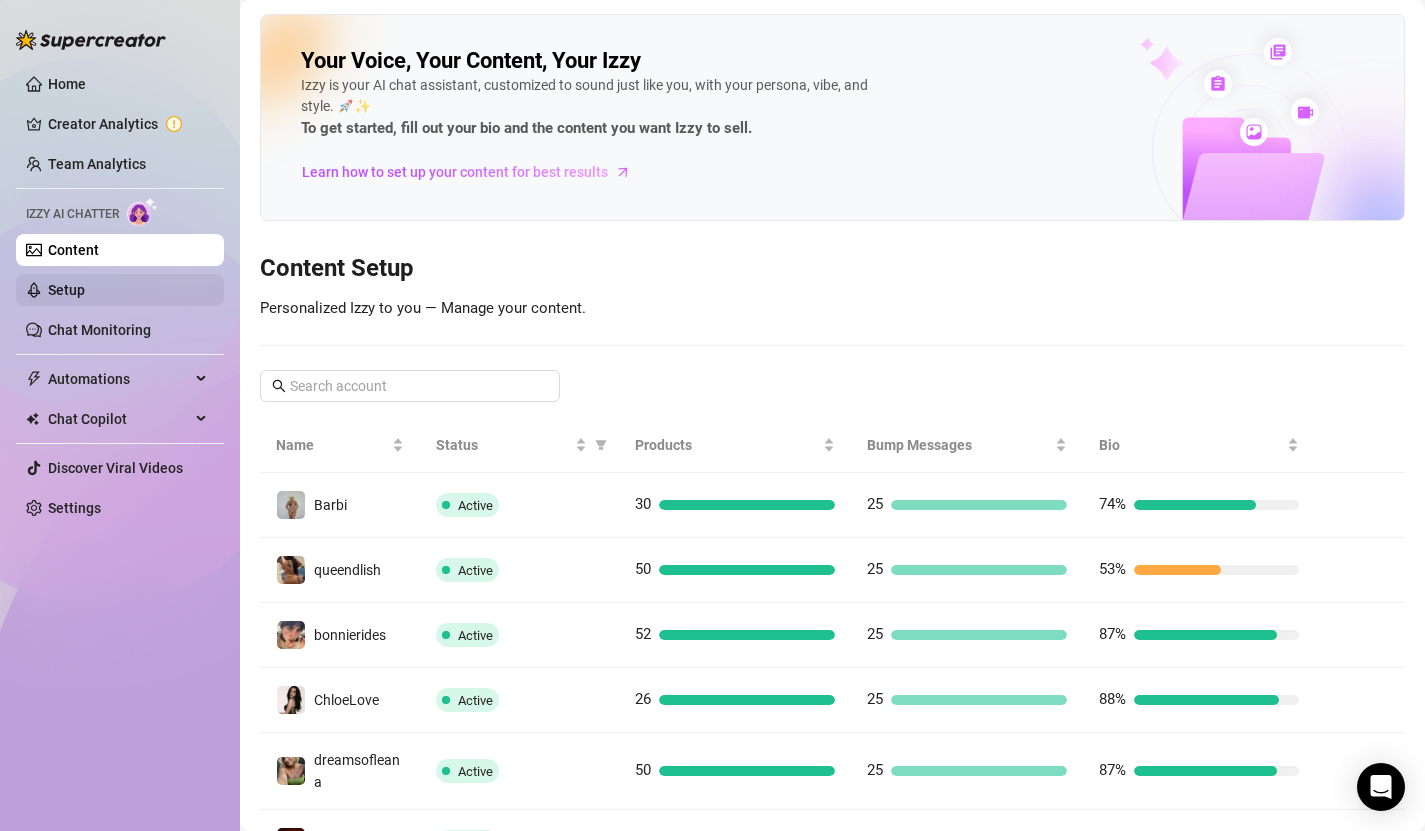click on "Setup" at bounding box center (66, 290) 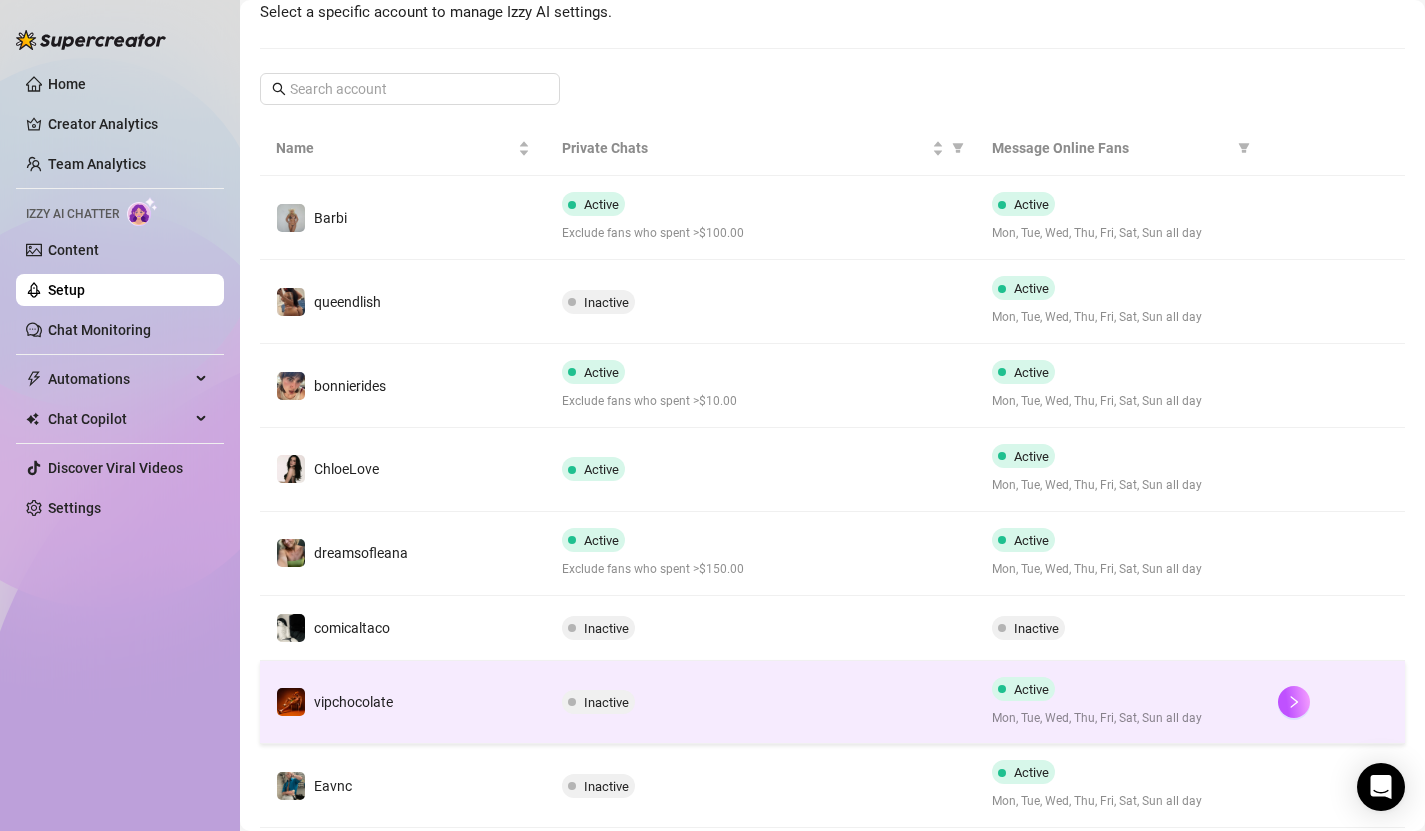 scroll, scrollTop: 260, scrollLeft: 0, axis: vertical 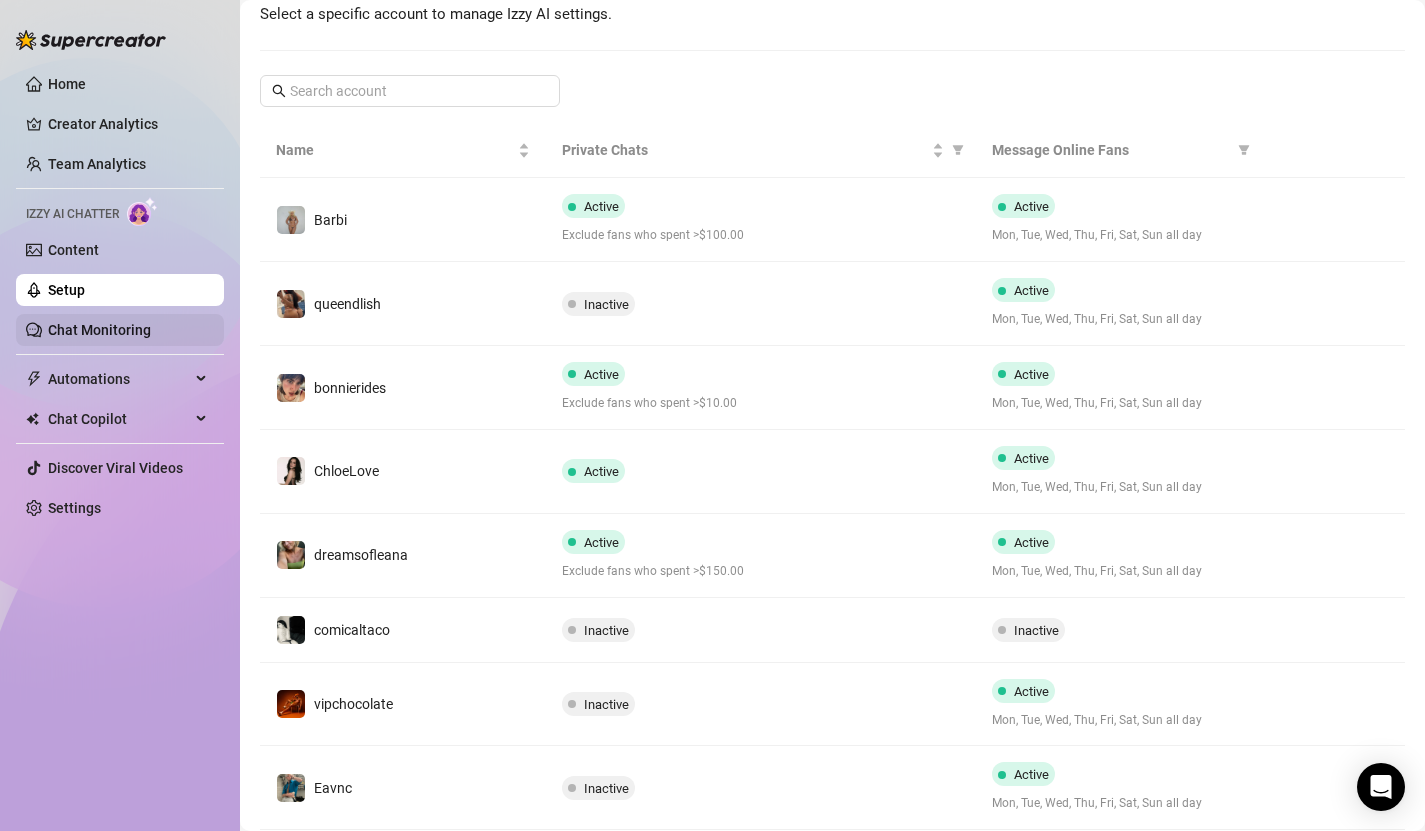 click on "Chat Monitoring" at bounding box center (99, 330) 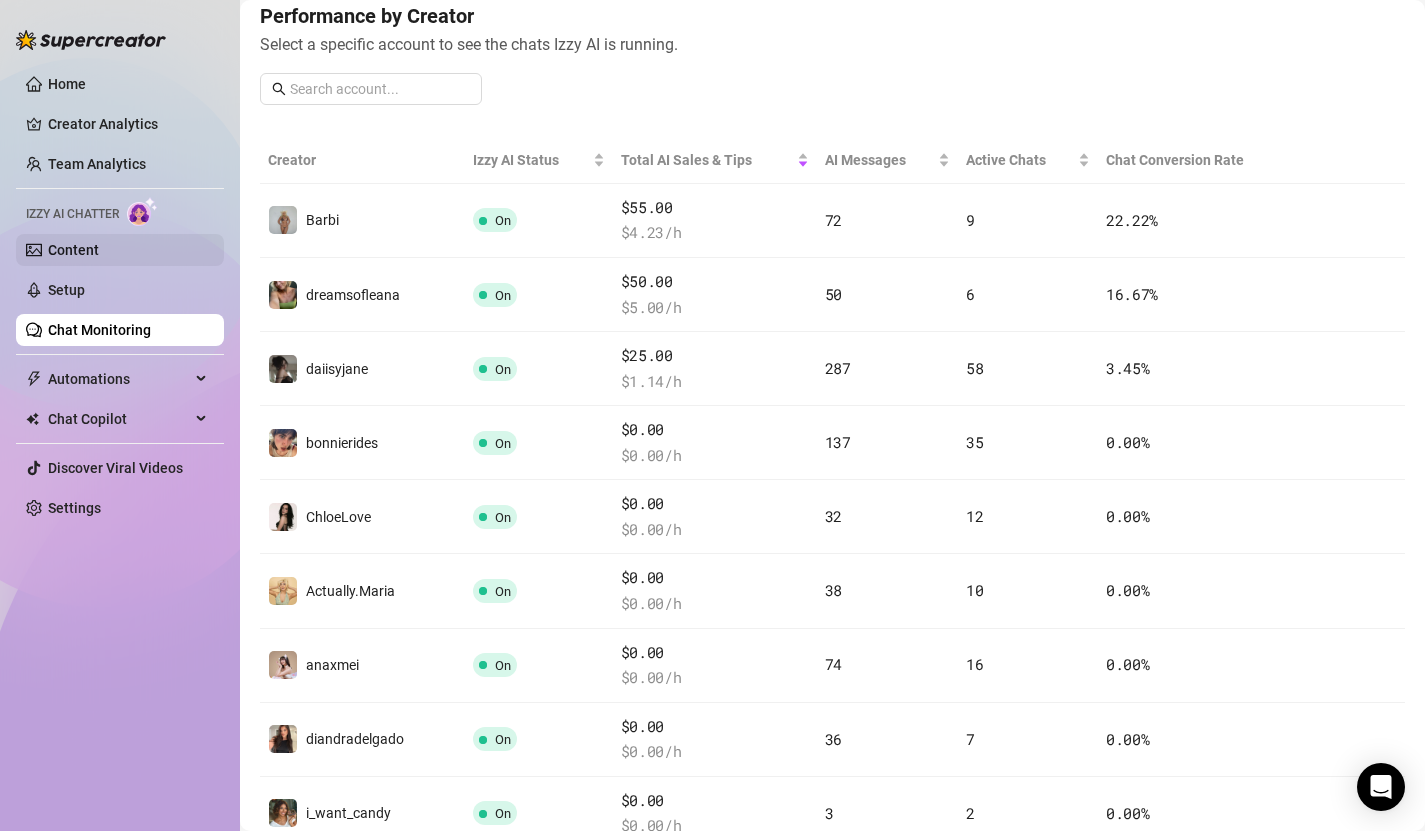 click on "Content" at bounding box center (73, 250) 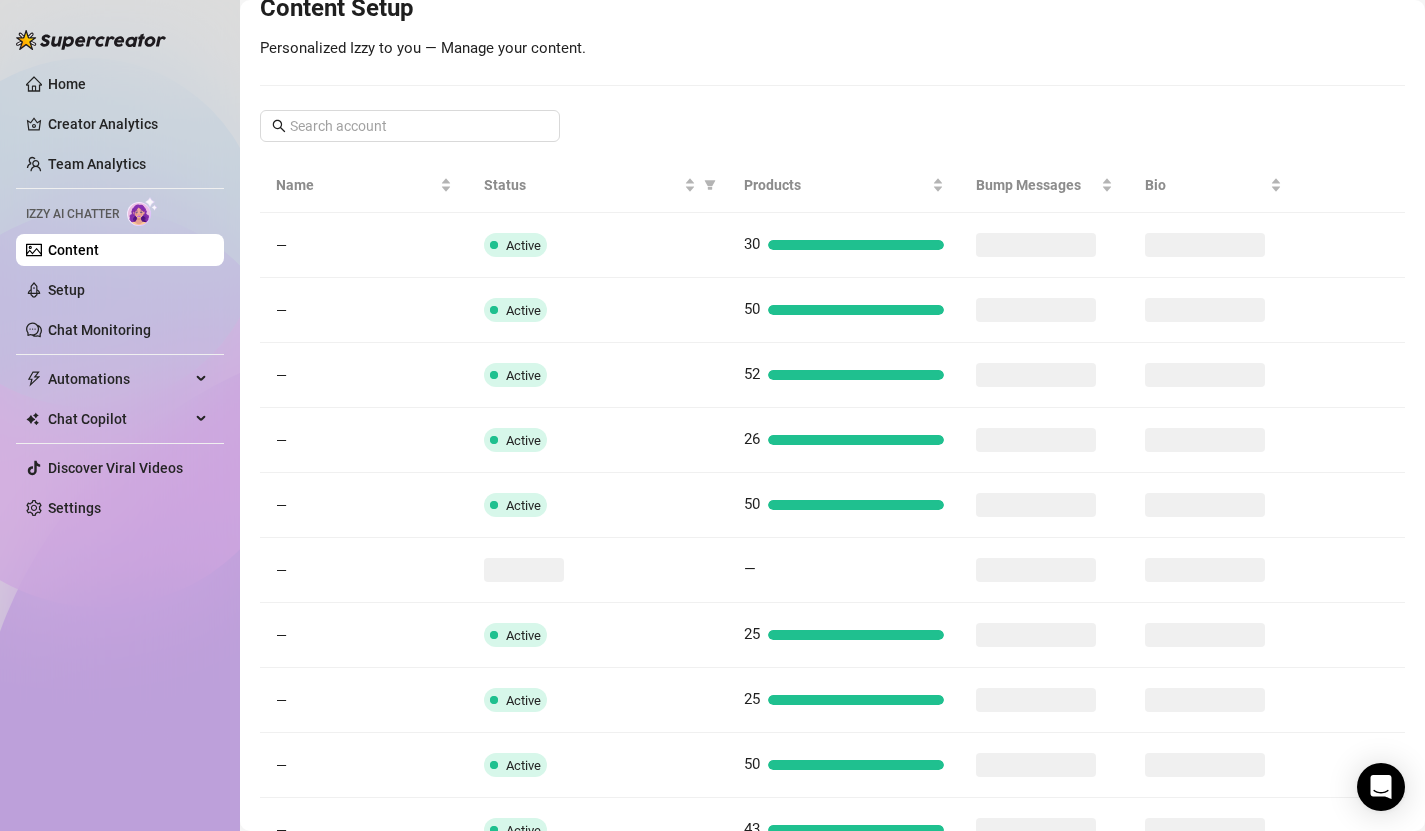 scroll, scrollTop: 0, scrollLeft: 0, axis: both 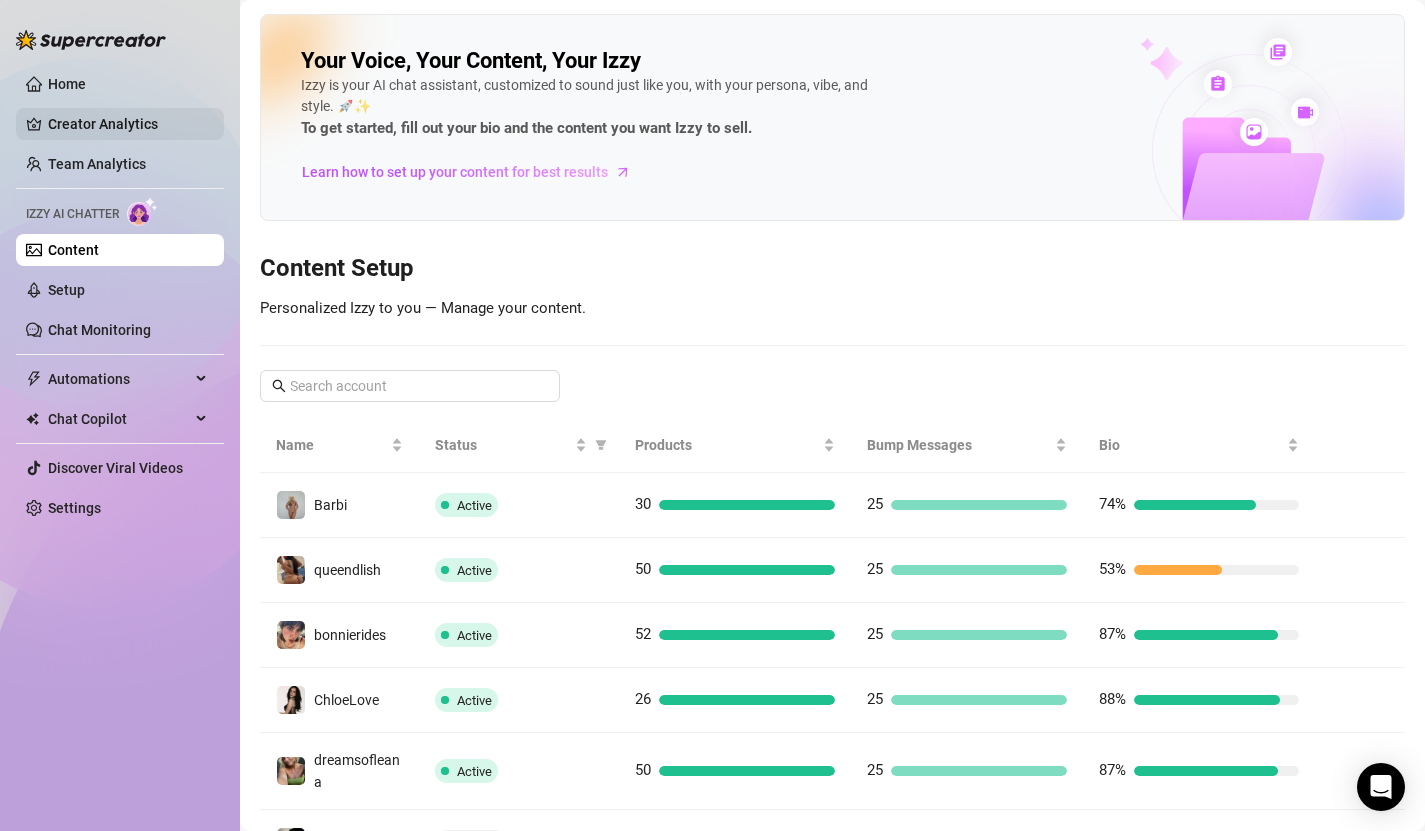 click on "Creator Analytics" at bounding box center (128, 124) 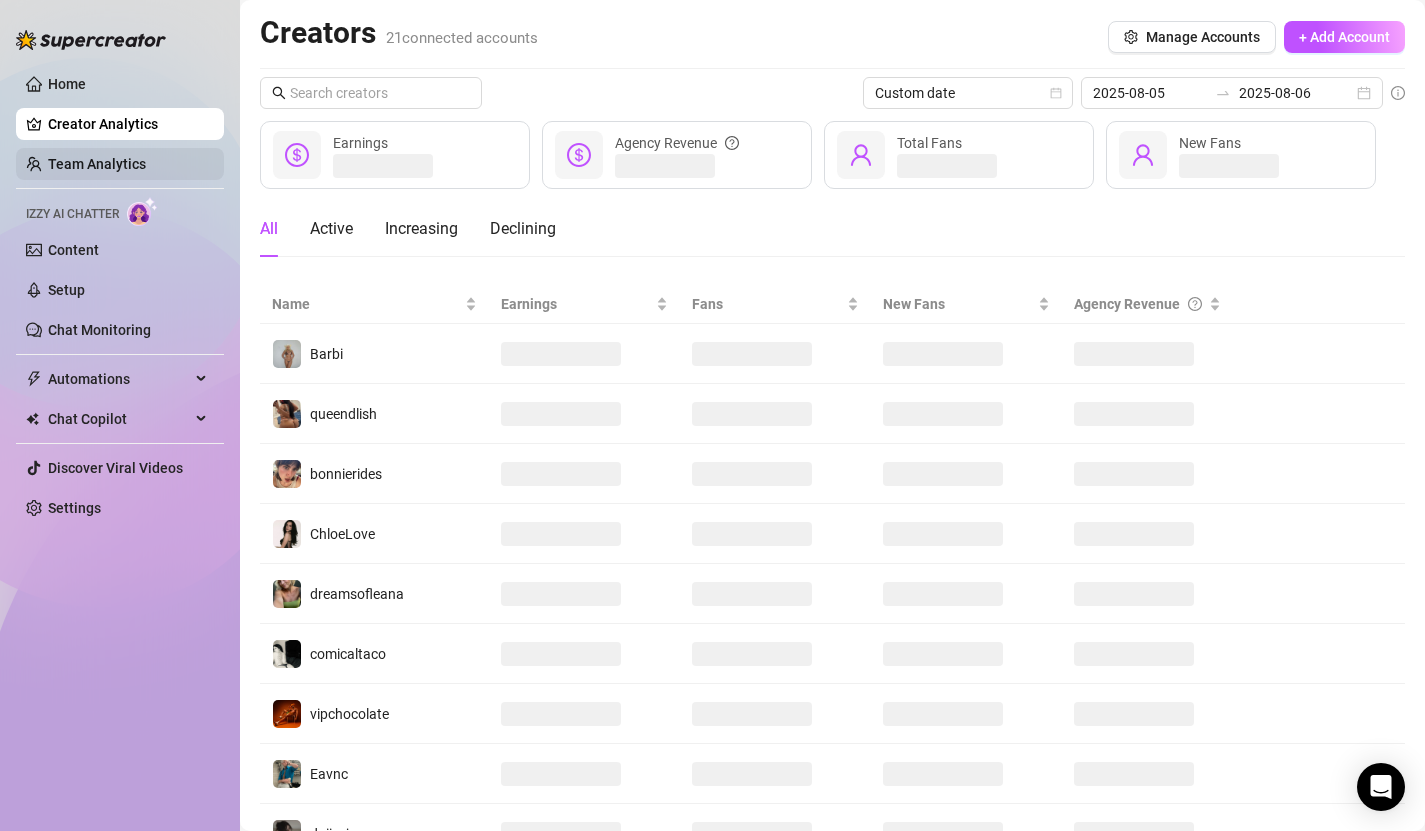 click on "Team Analytics" at bounding box center (97, 164) 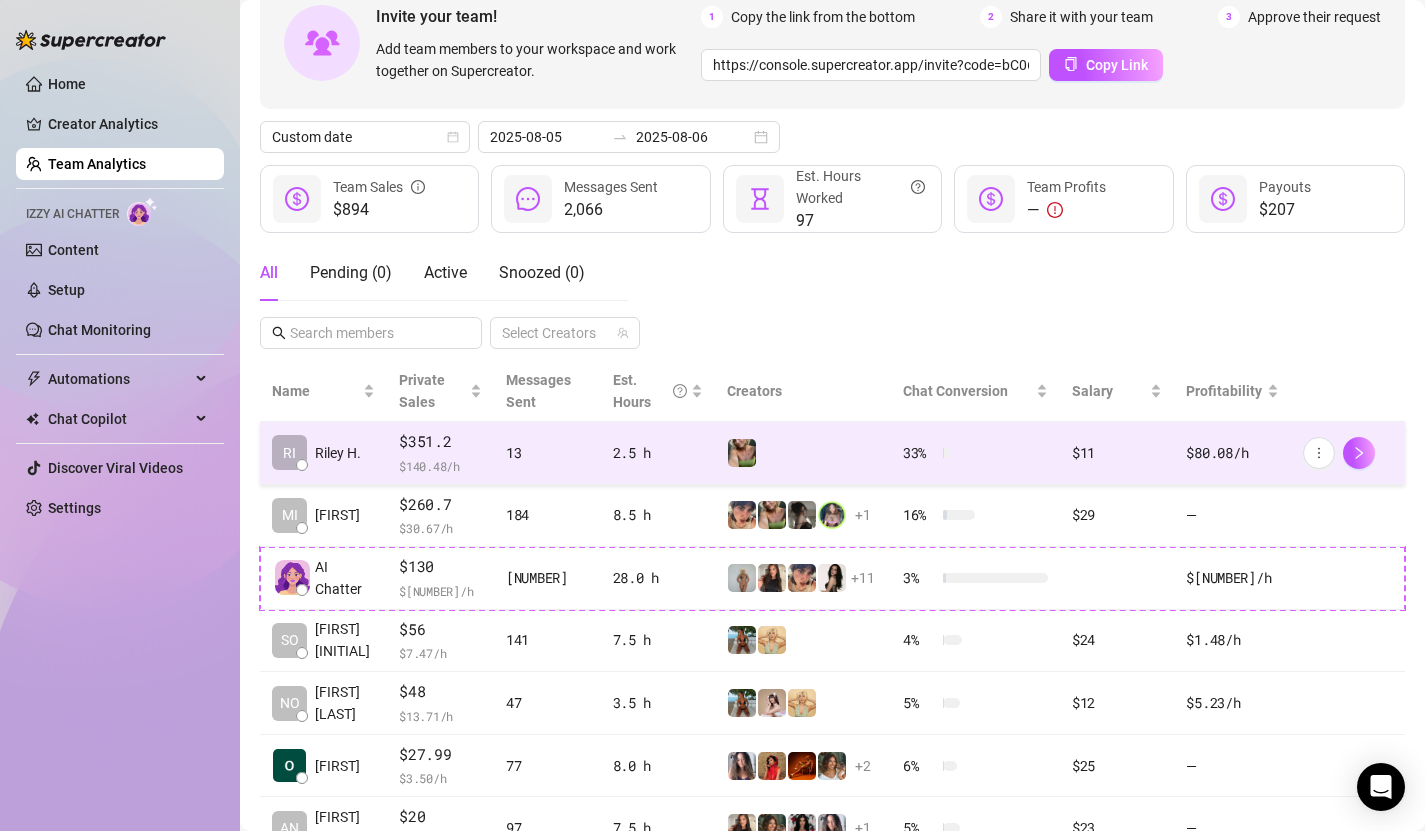 scroll, scrollTop: 119, scrollLeft: 0, axis: vertical 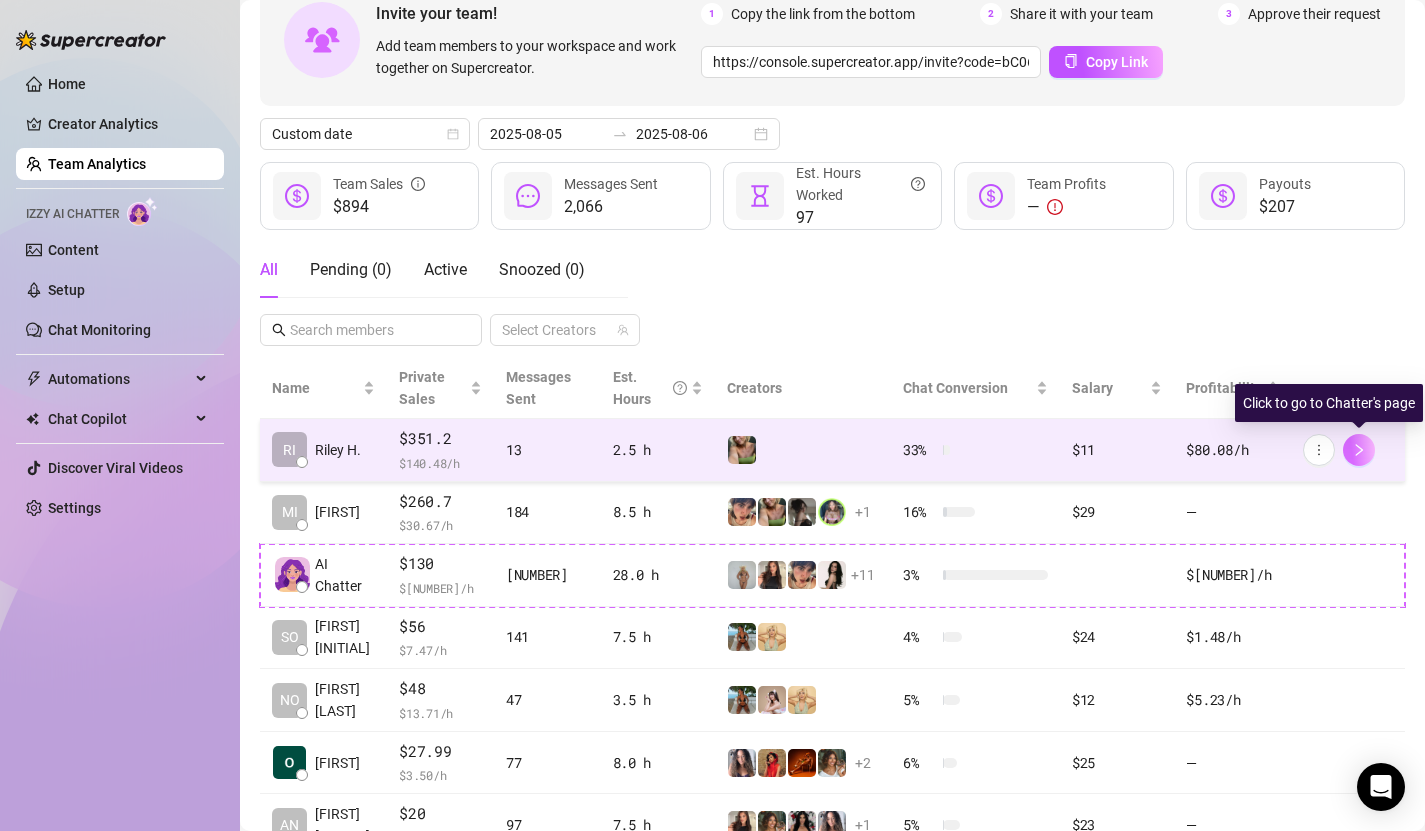 click 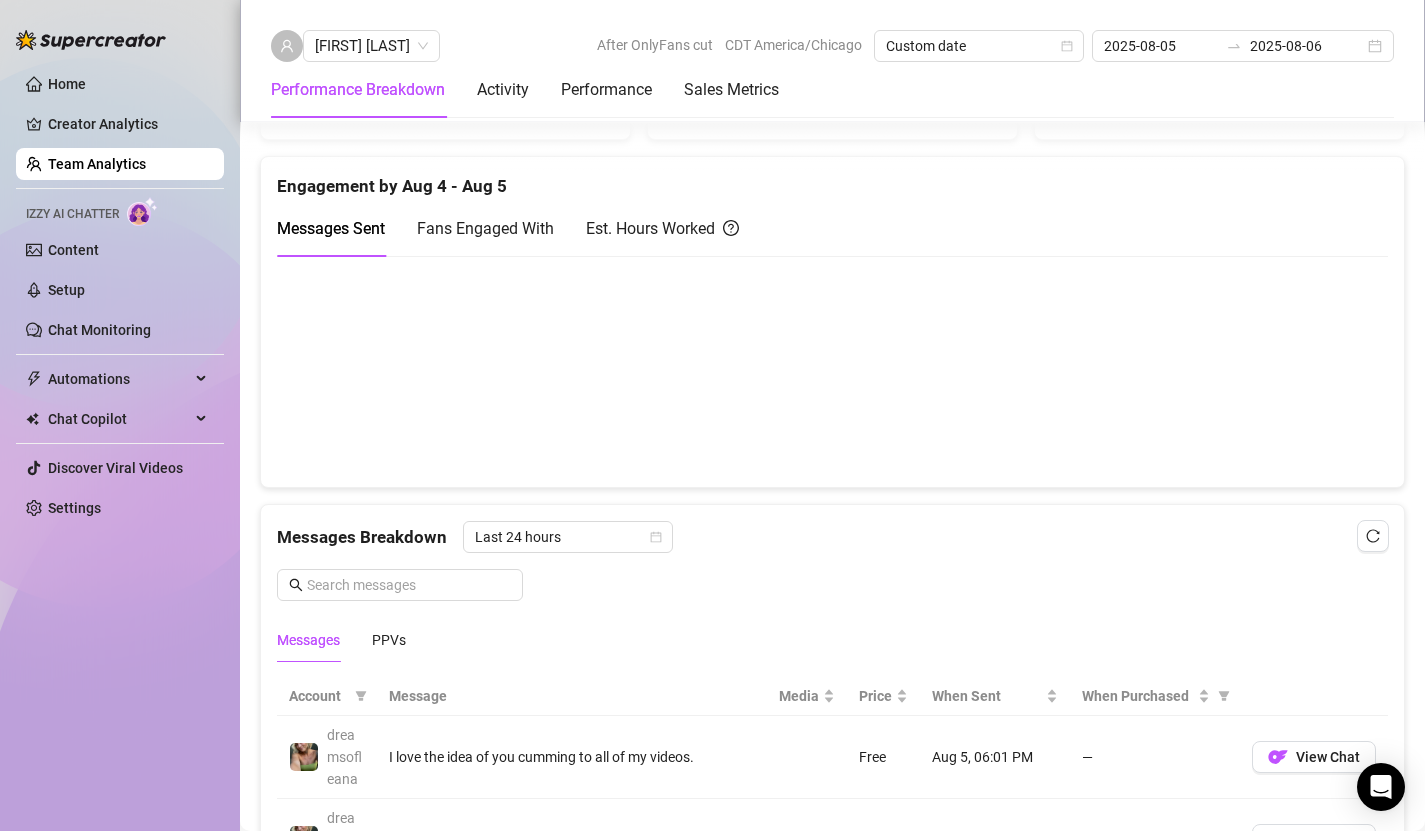 scroll, scrollTop: 847, scrollLeft: 0, axis: vertical 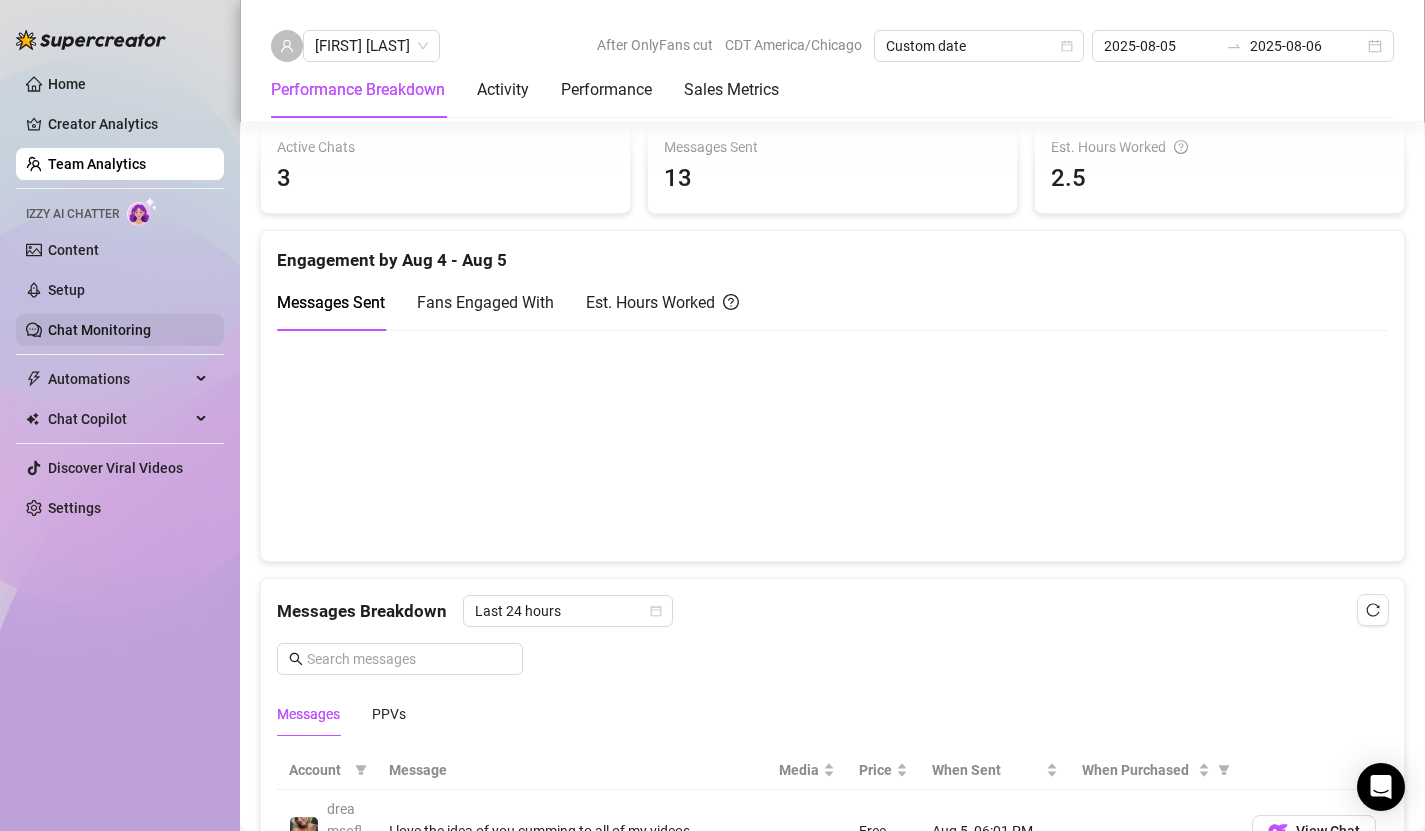 click on "Chat Monitoring" at bounding box center [99, 330] 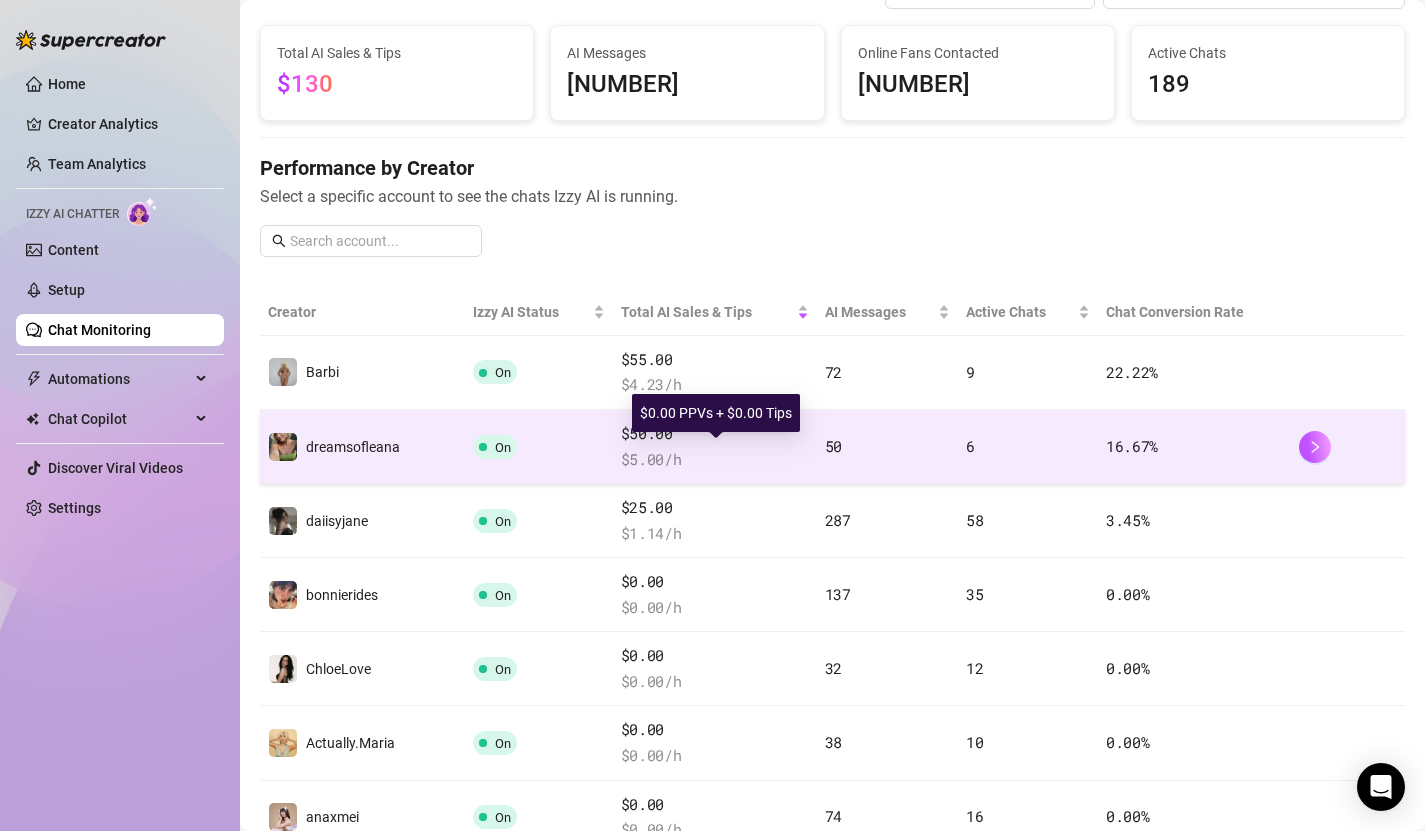 scroll, scrollTop: 0, scrollLeft: 0, axis: both 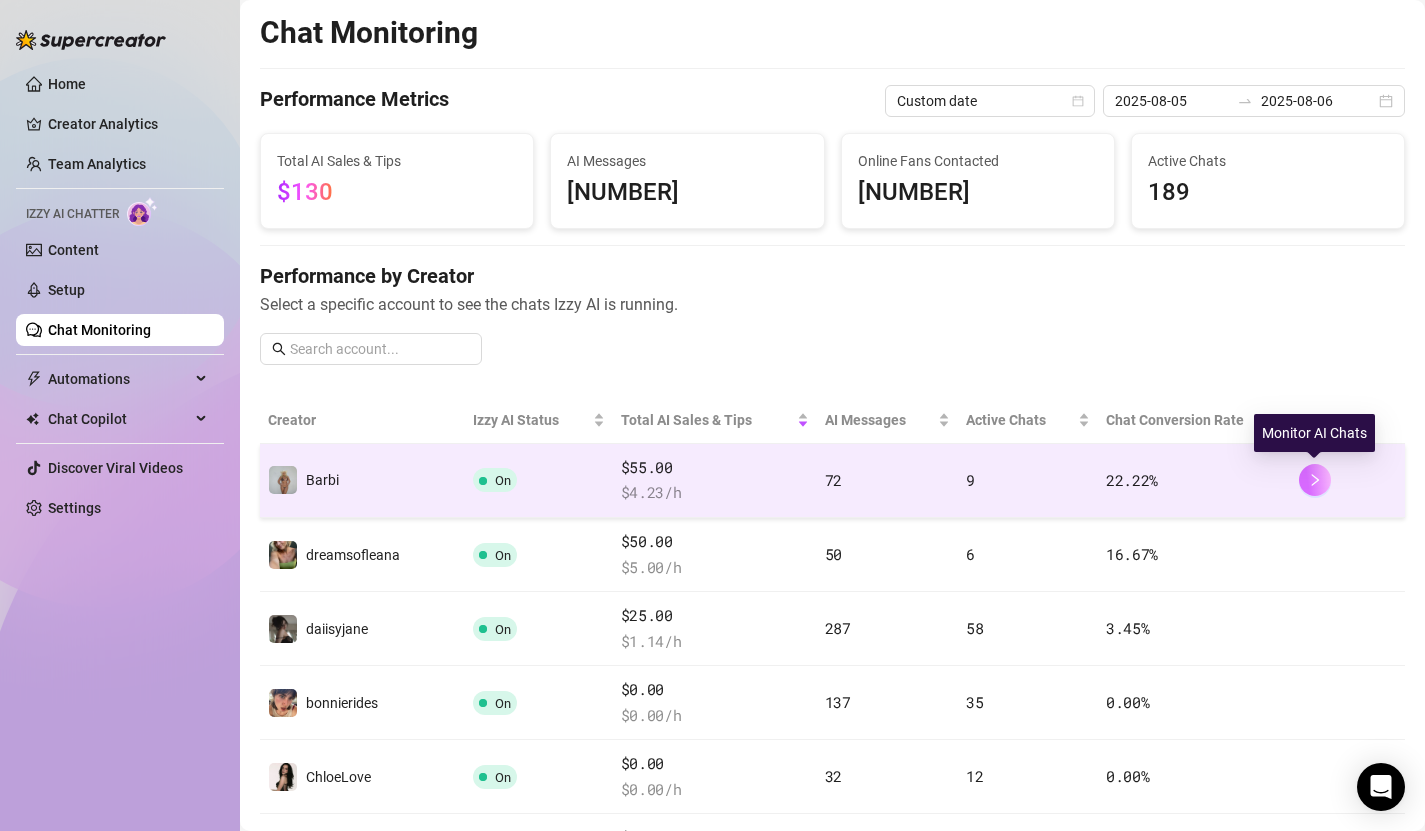 click at bounding box center (1315, 480) 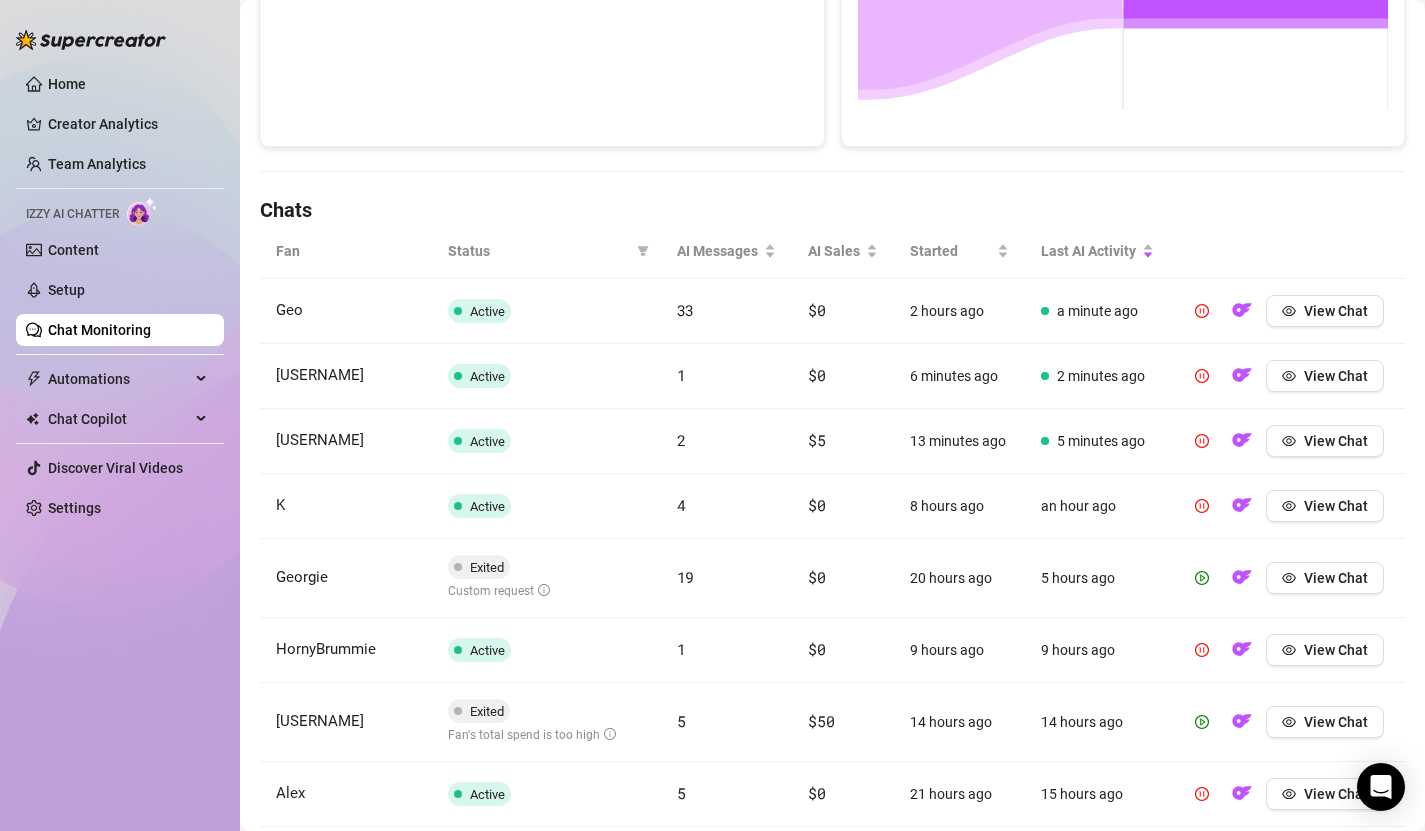 scroll, scrollTop: 480, scrollLeft: 0, axis: vertical 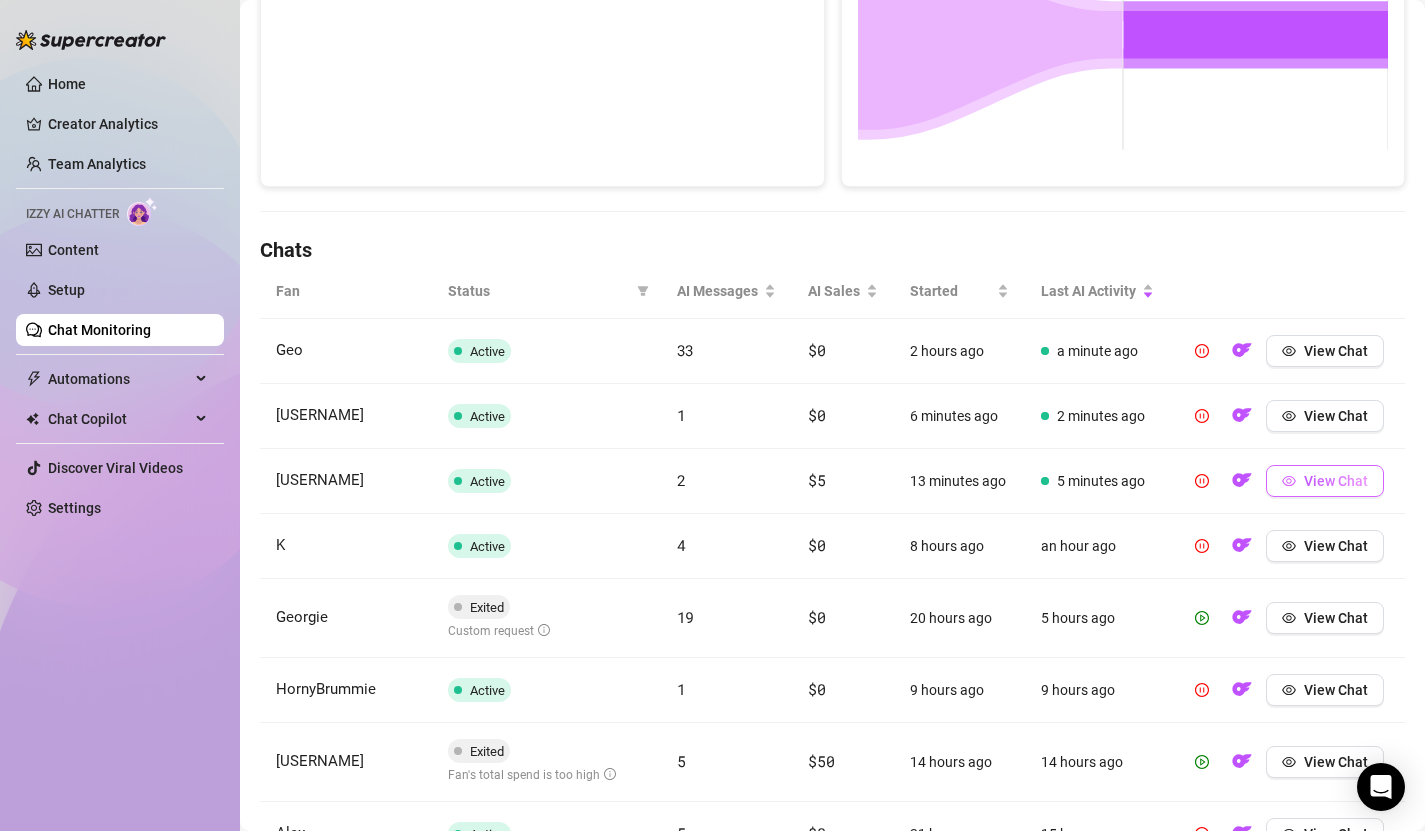 click on "View Chat" at bounding box center (1336, 481) 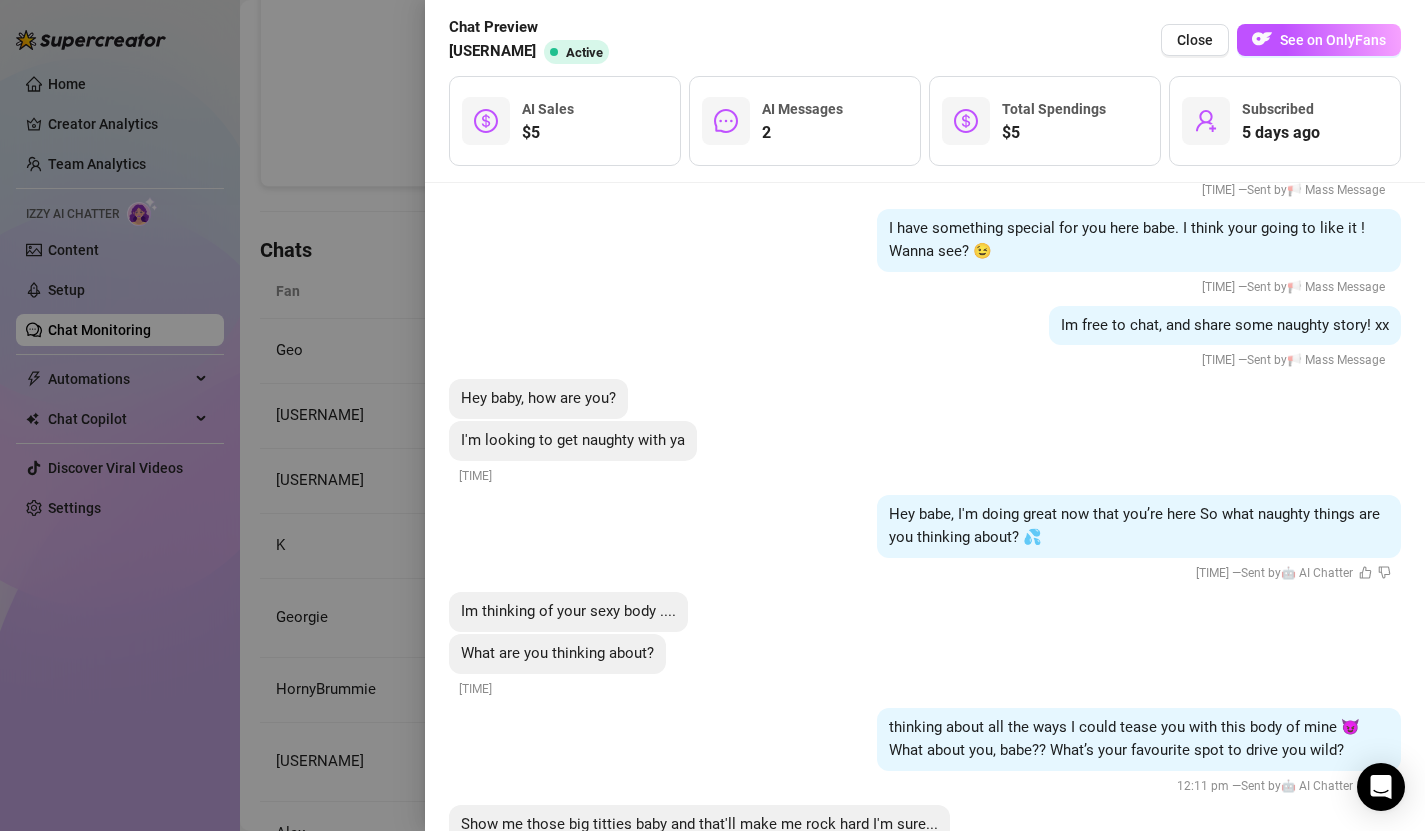 scroll, scrollTop: 1833, scrollLeft: 0, axis: vertical 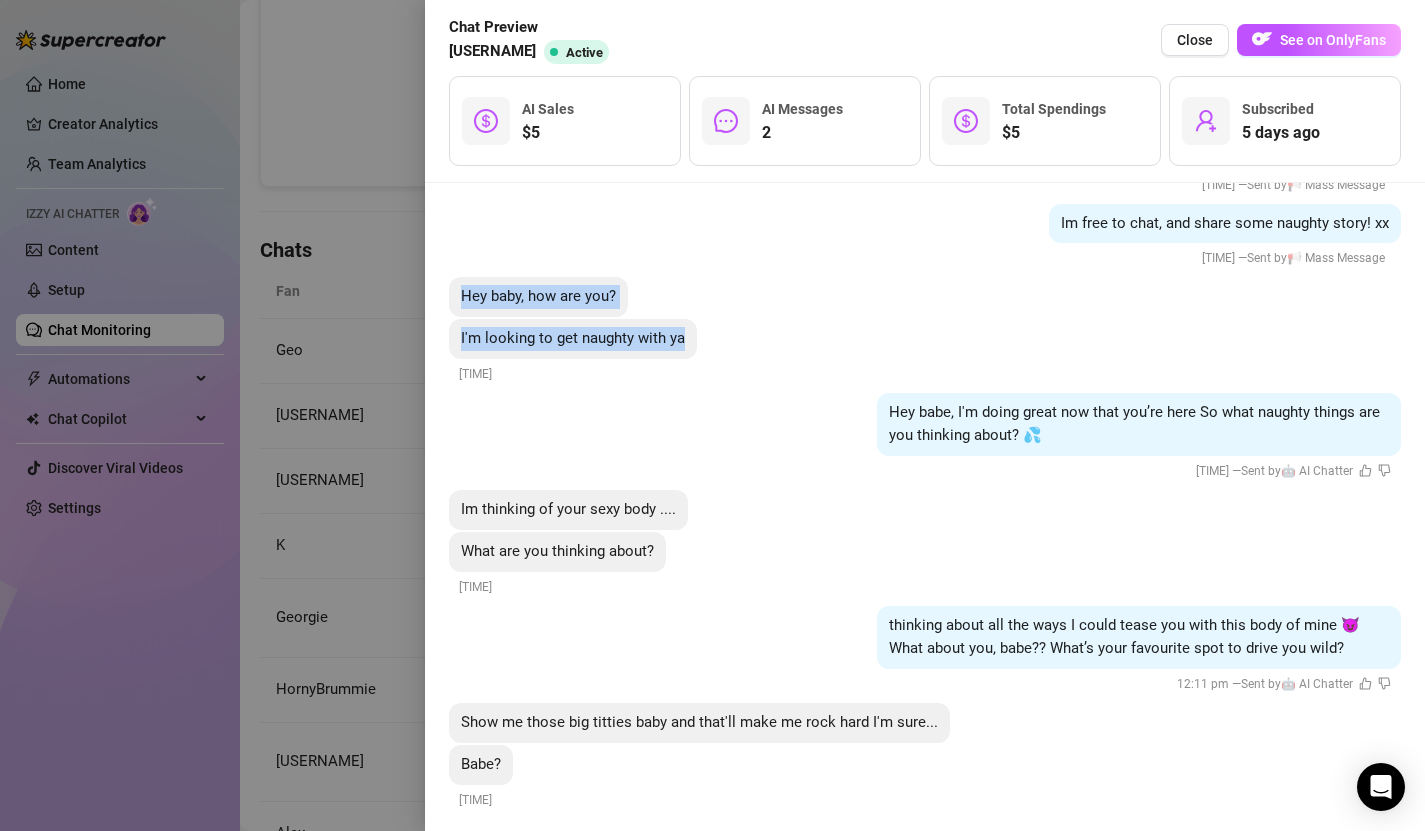 drag, startPoint x: 460, startPoint y: 274, endPoint x: 701, endPoint y: 323, distance: 245.93088 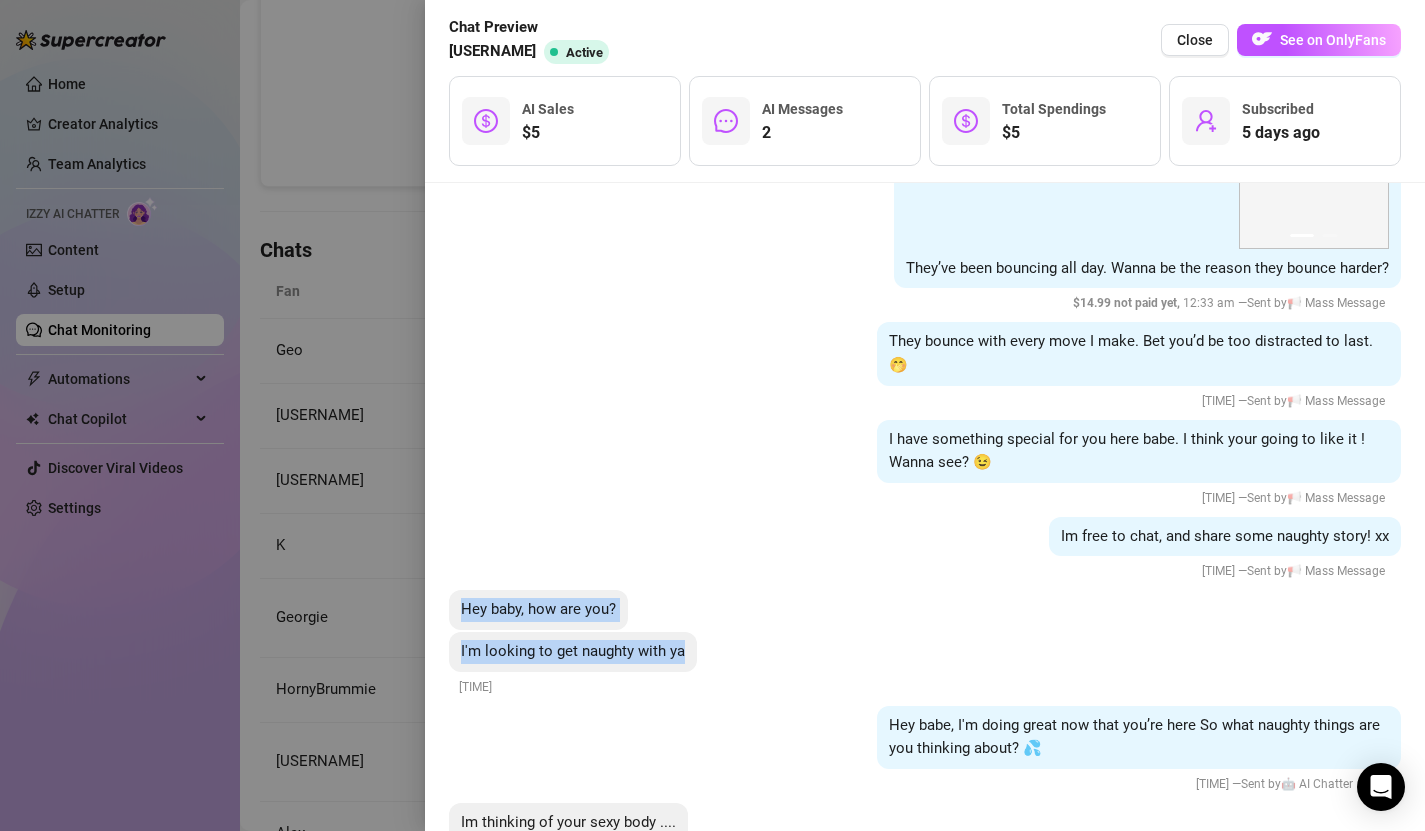 scroll, scrollTop: 1833, scrollLeft: 0, axis: vertical 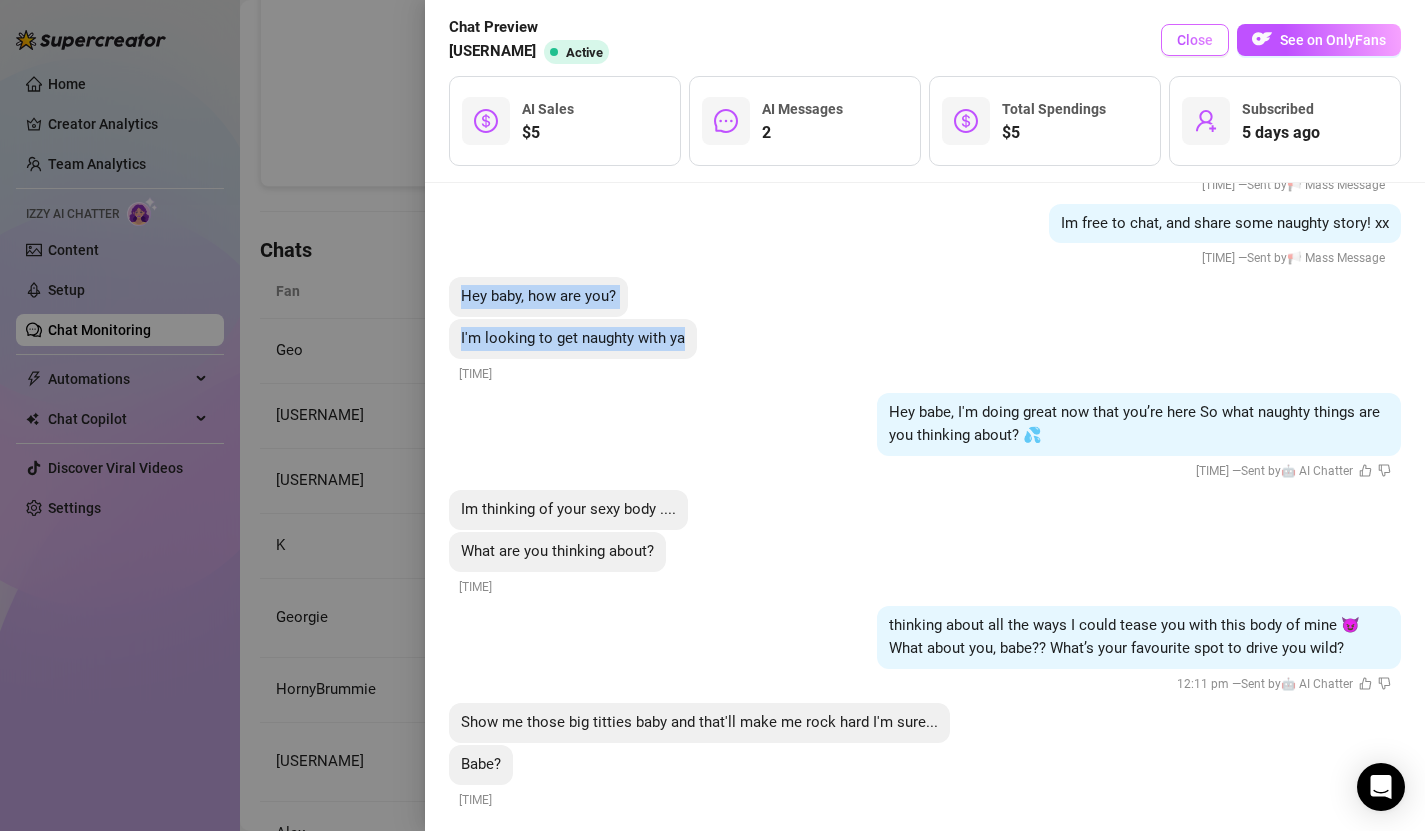 click on "Close" at bounding box center [1195, 40] 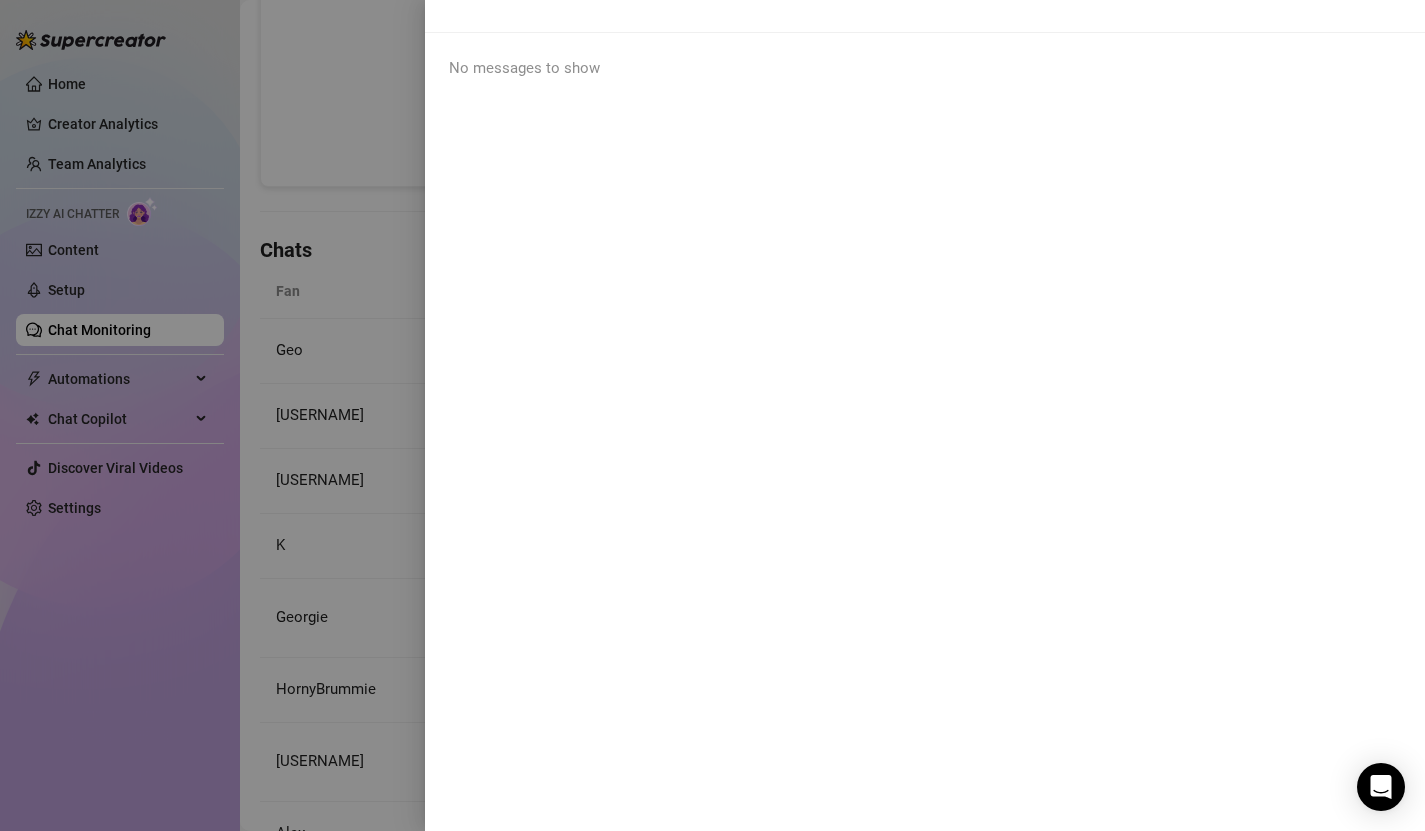 scroll, scrollTop: 0, scrollLeft: 0, axis: both 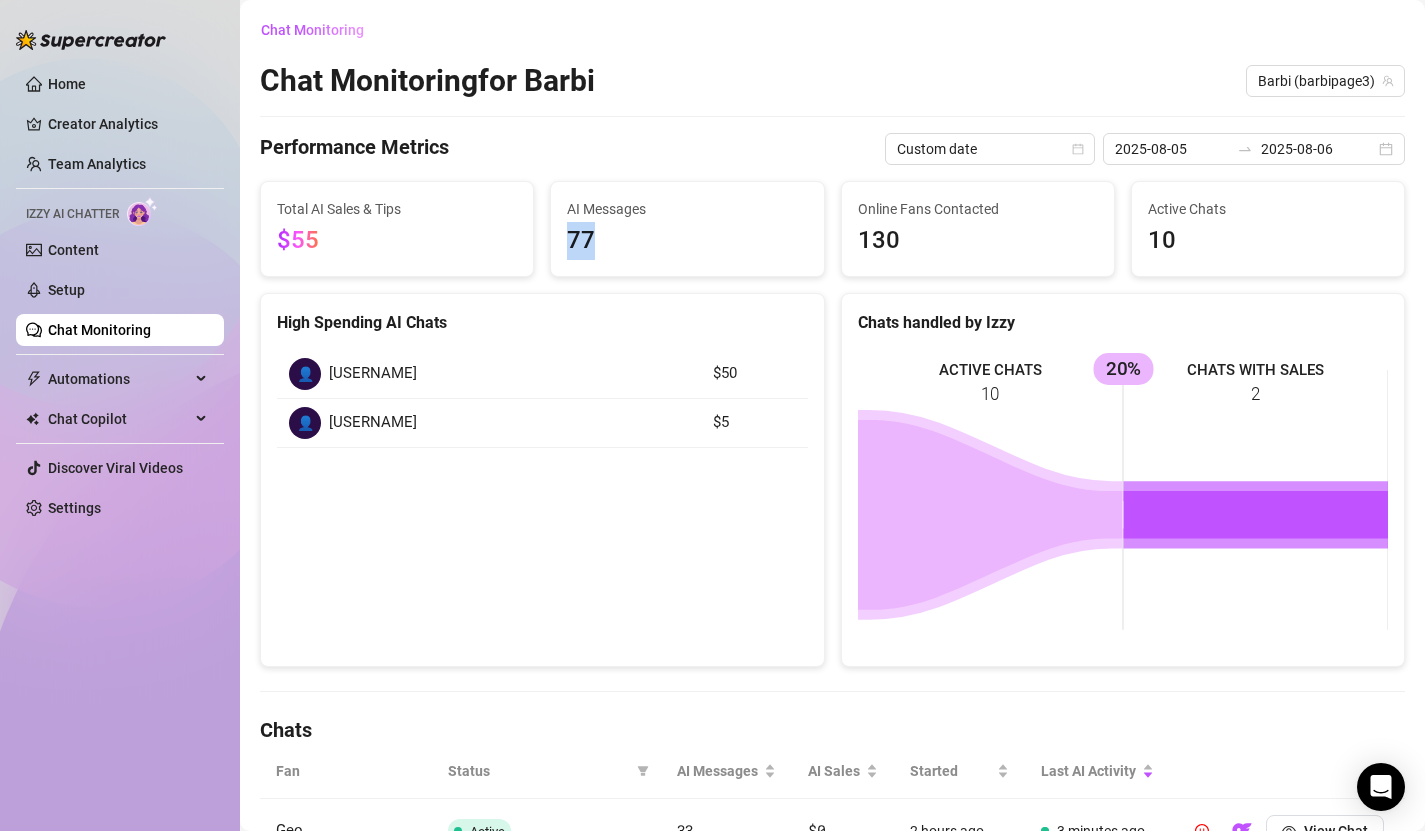 drag, startPoint x: 564, startPoint y: 239, endPoint x: 683, endPoint y: 257, distance: 120.353645 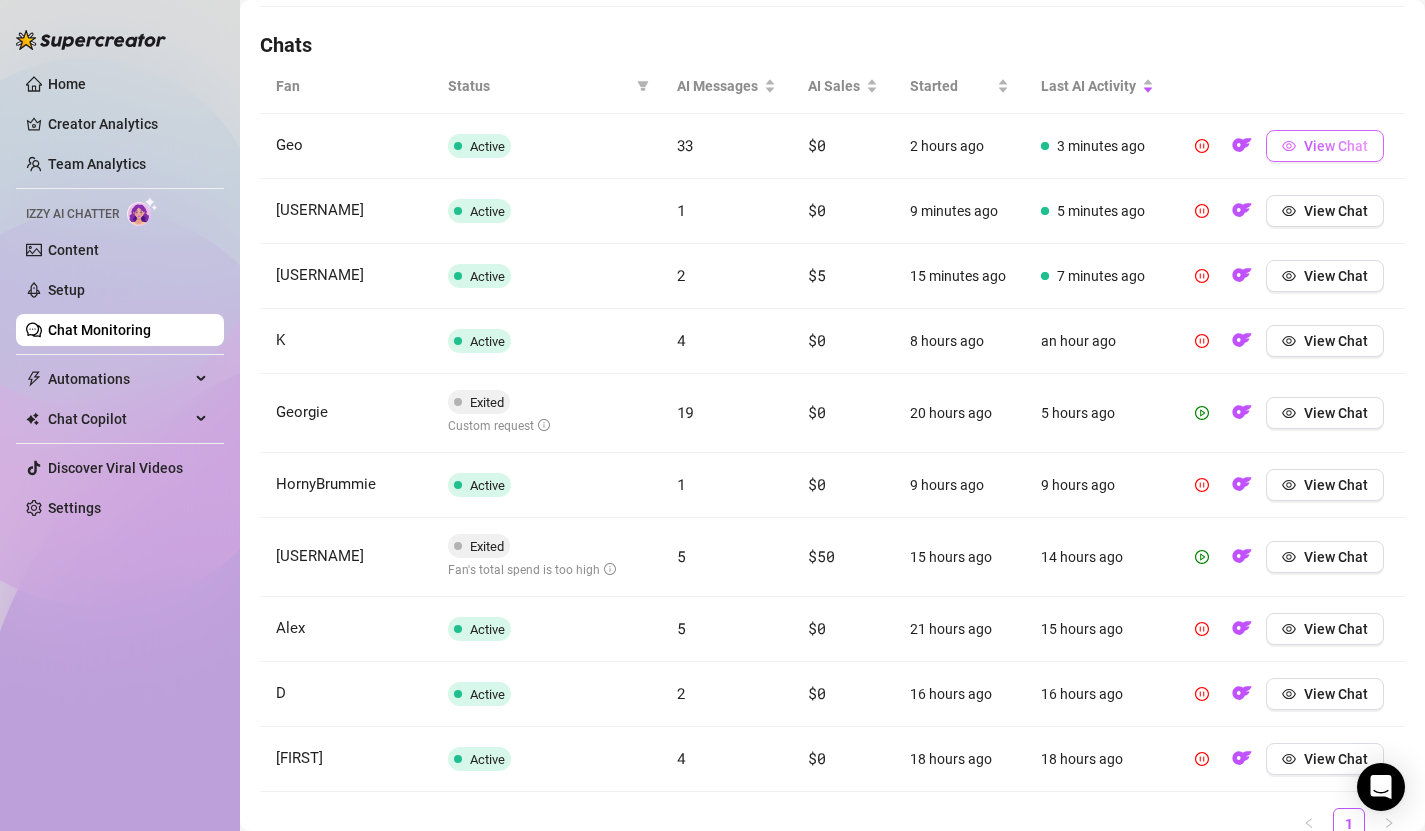 click on "View Chat" at bounding box center (1336, 146) 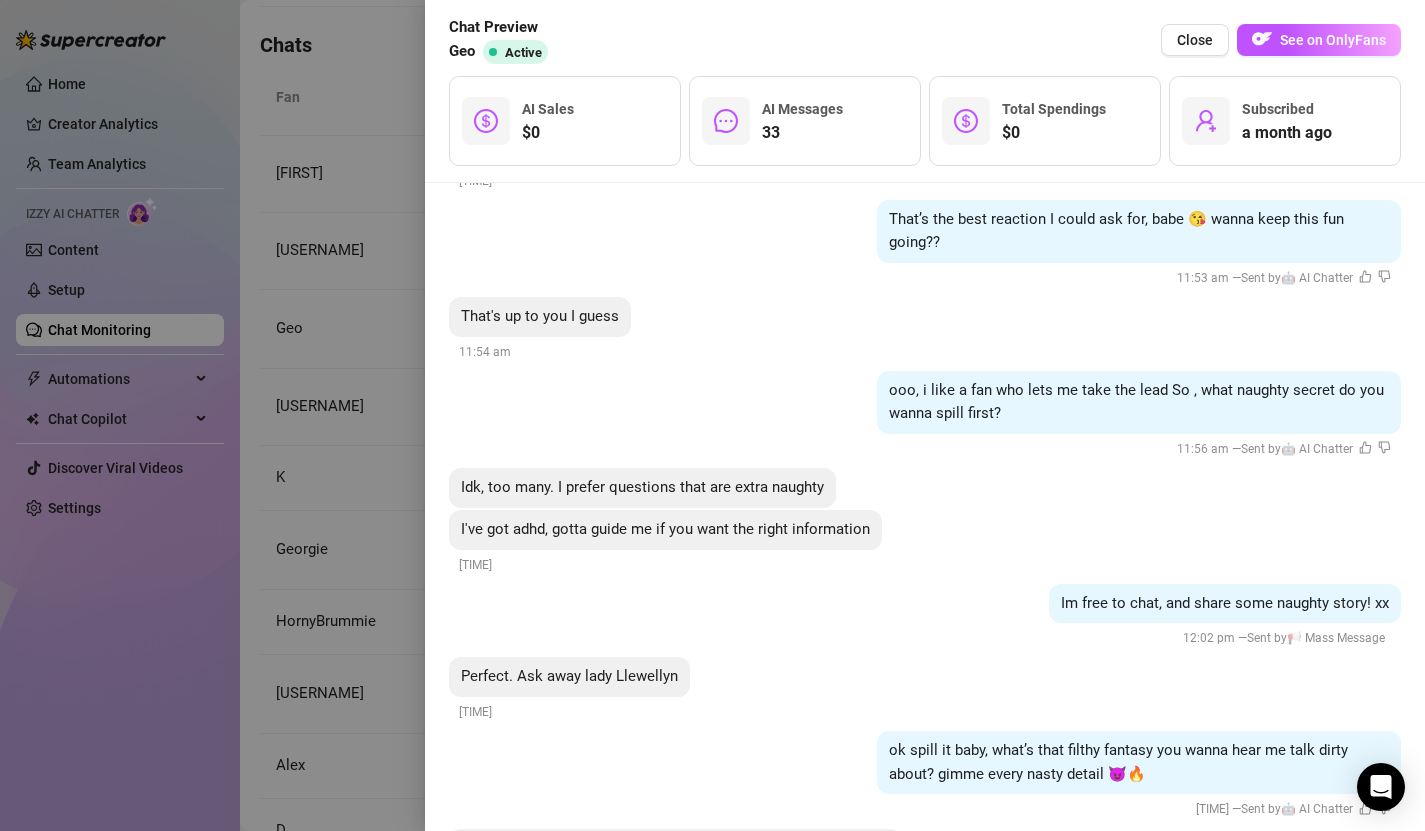 scroll, scrollTop: 7117, scrollLeft: 0, axis: vertical 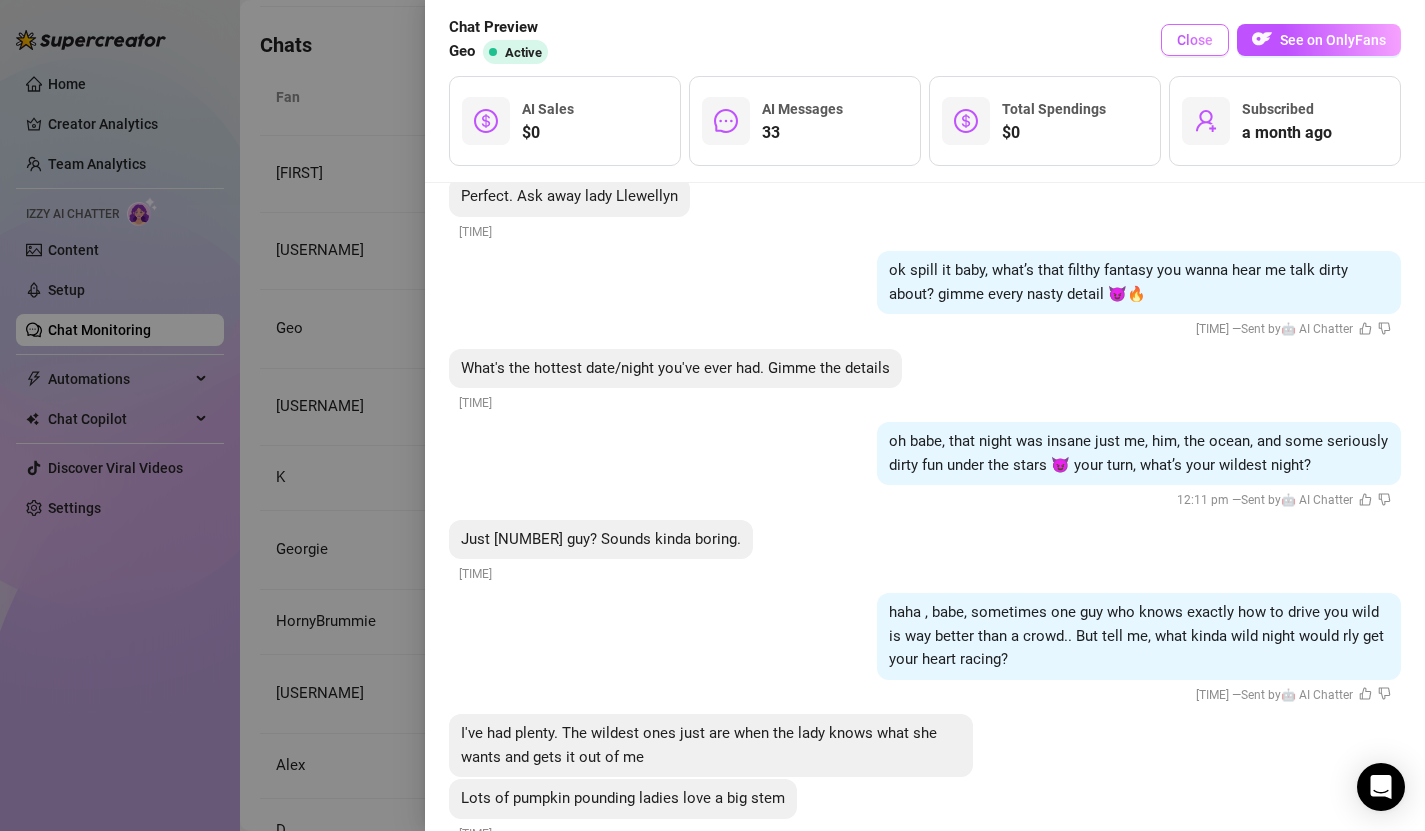 click on "Close" at bounding box center (1195, 40) 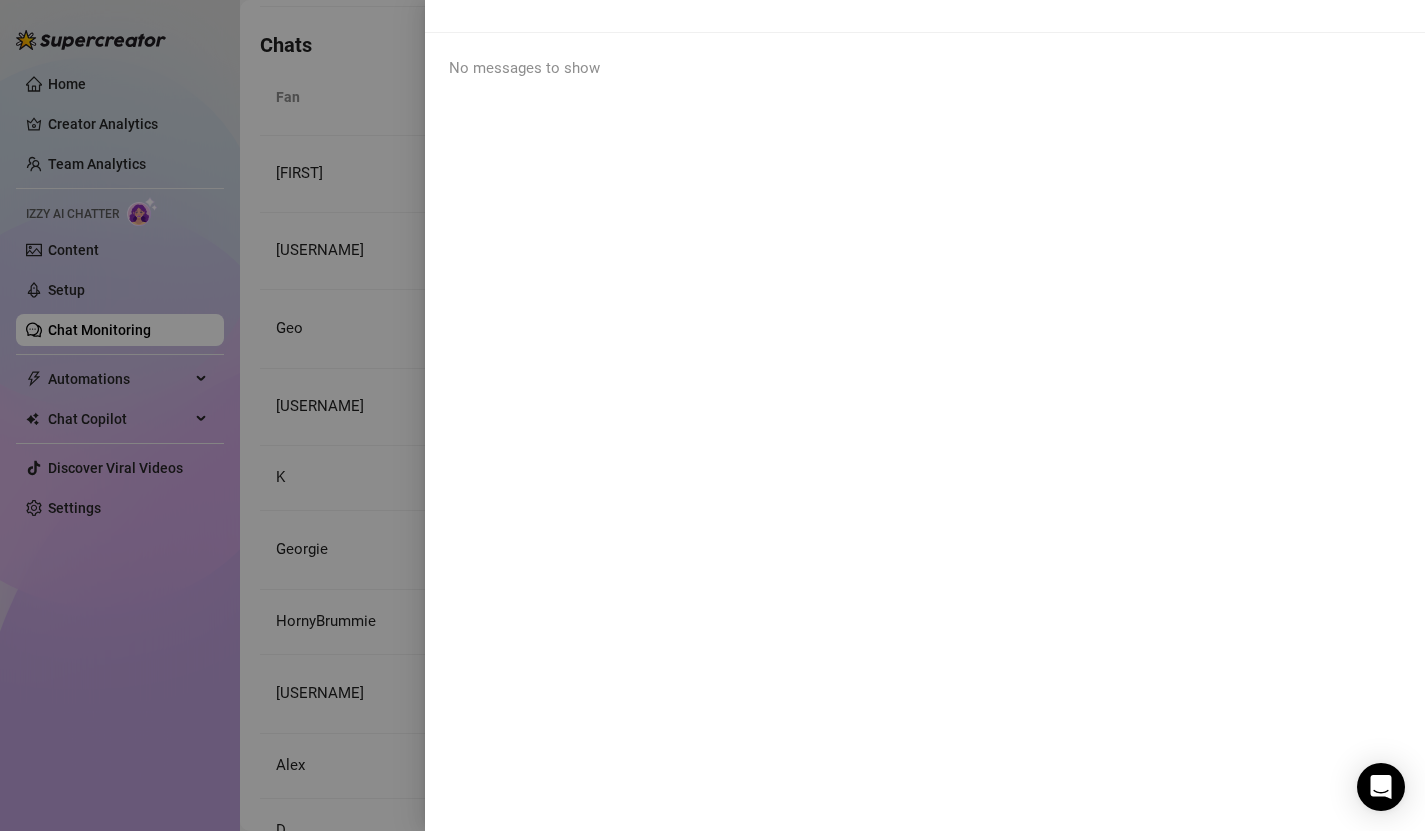 scroll, scrollTop: 0, scrollLeft: 0, axis: both 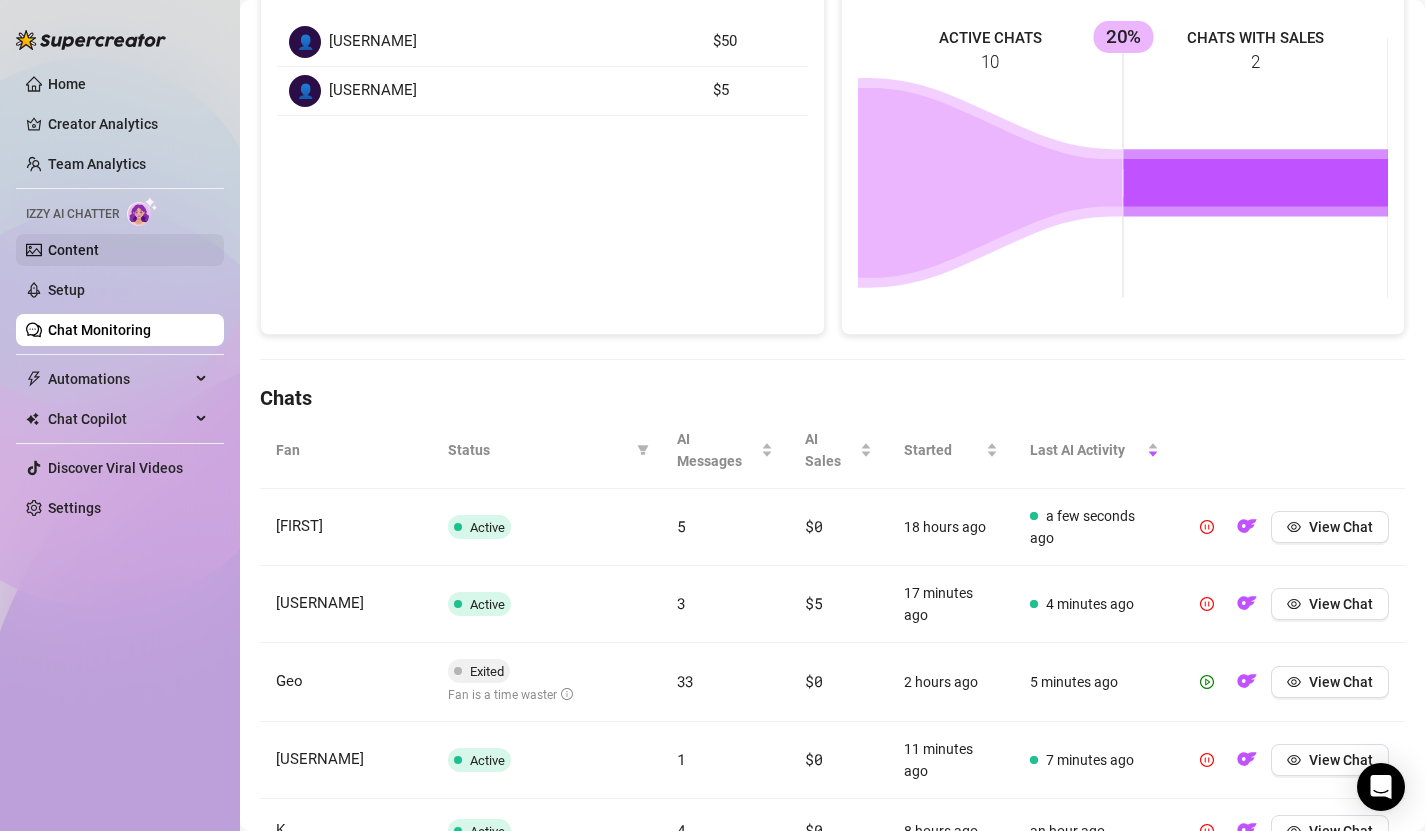 click on "Content" at bounding box center [73, 250] 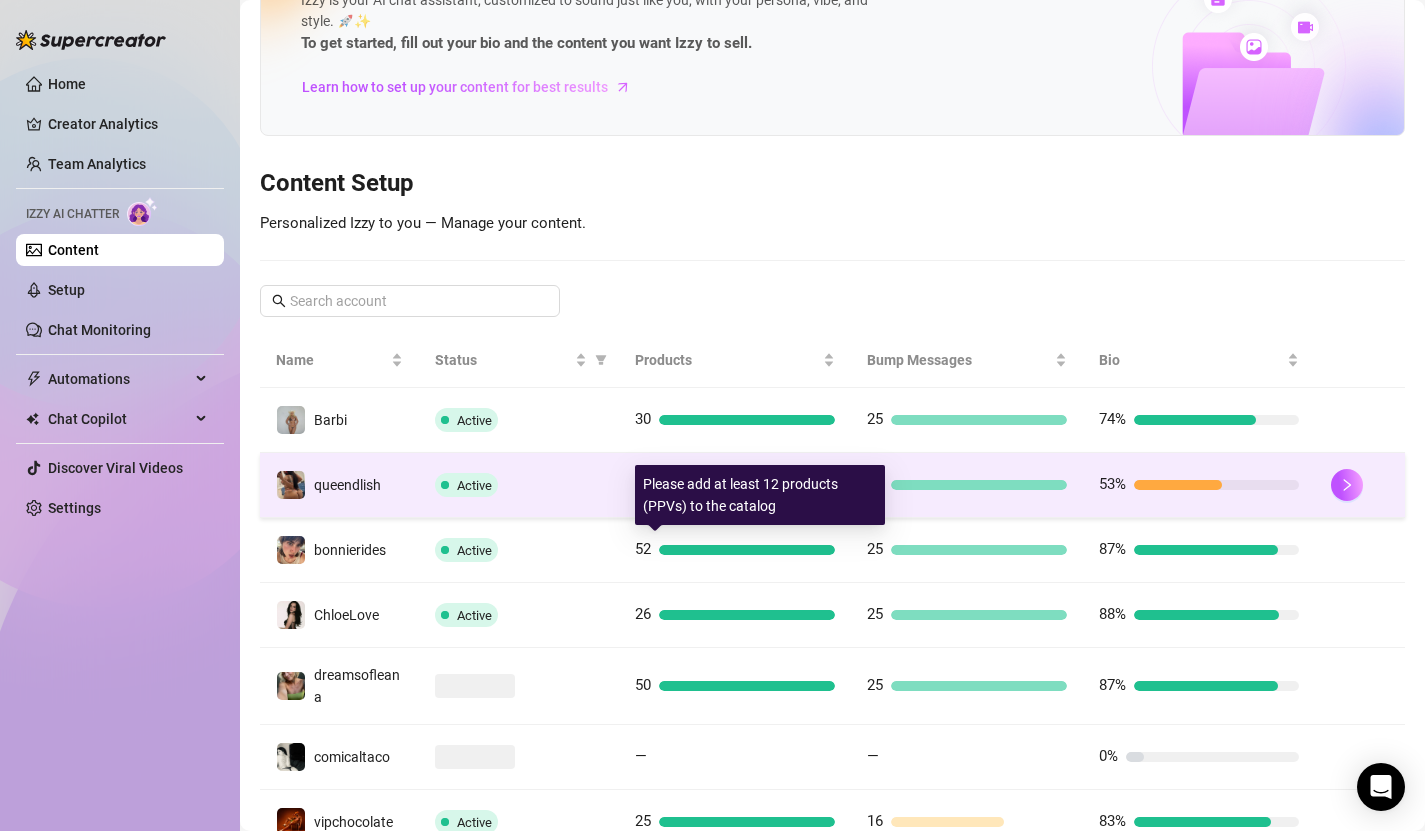 scroll, scrollTop: 93, scrollLeft: 0, axis: vertical 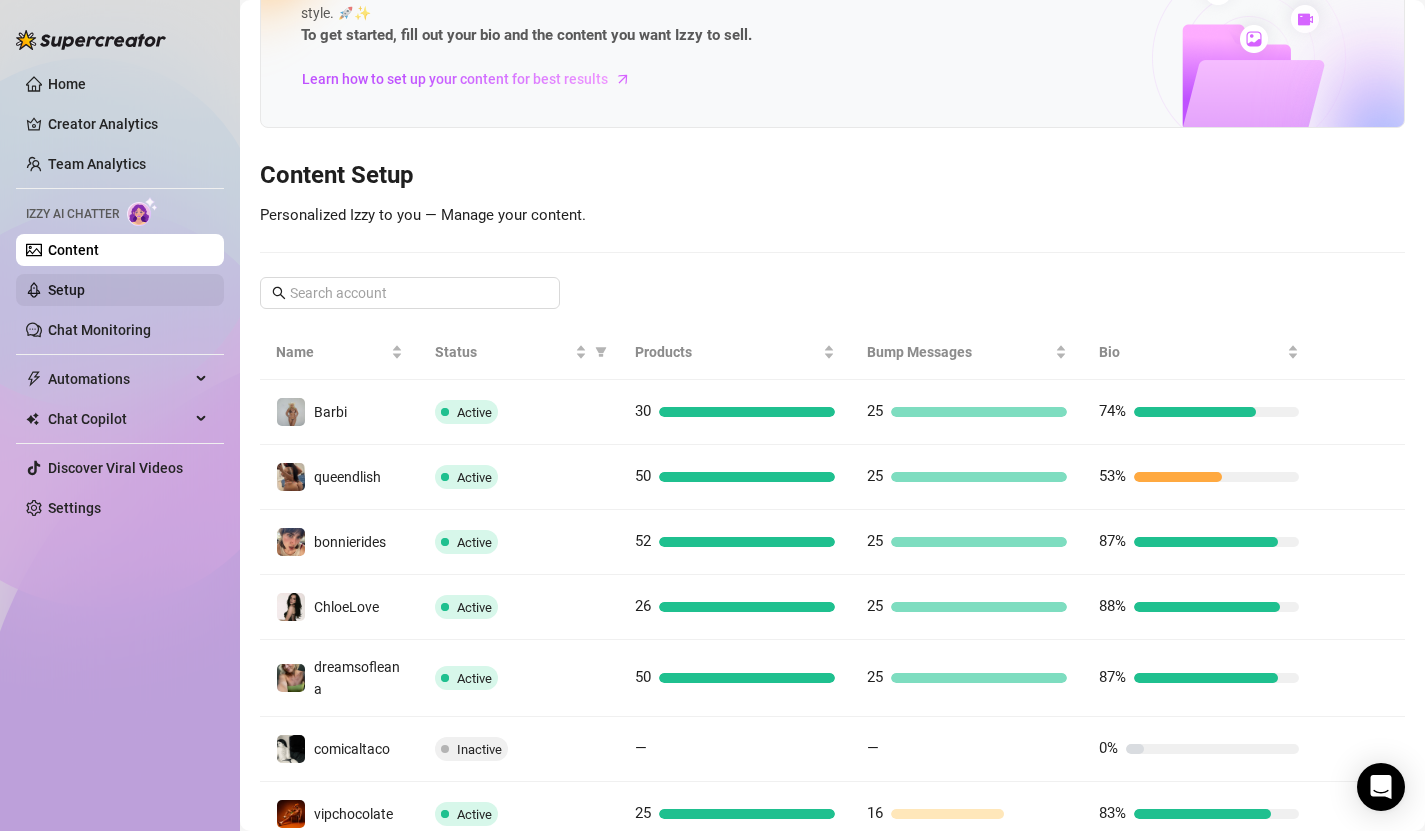 click on "Setup" at bounding box center [66, 290] 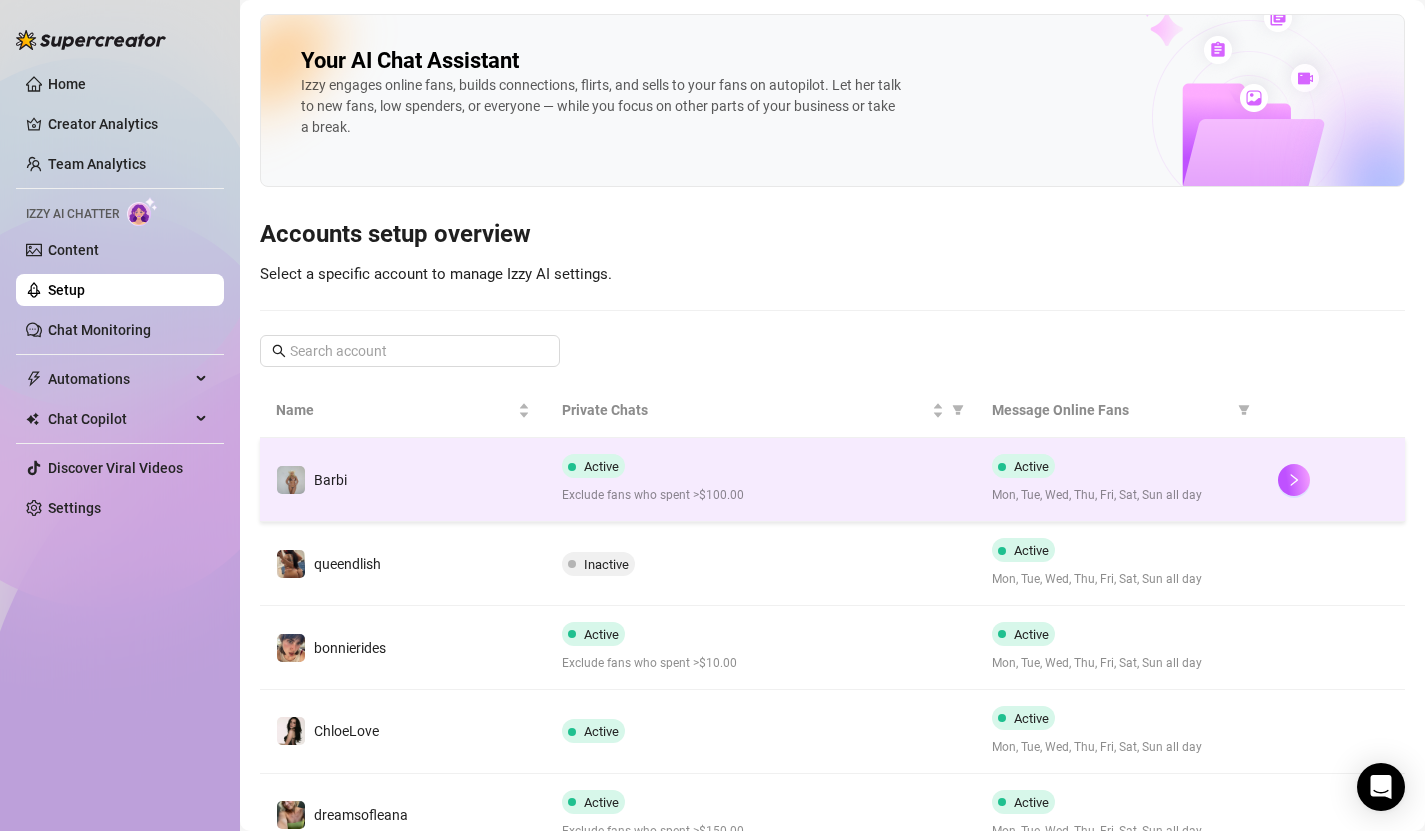 scroll, scrollTop: 125, scrollLeft: 0, axis: vertical 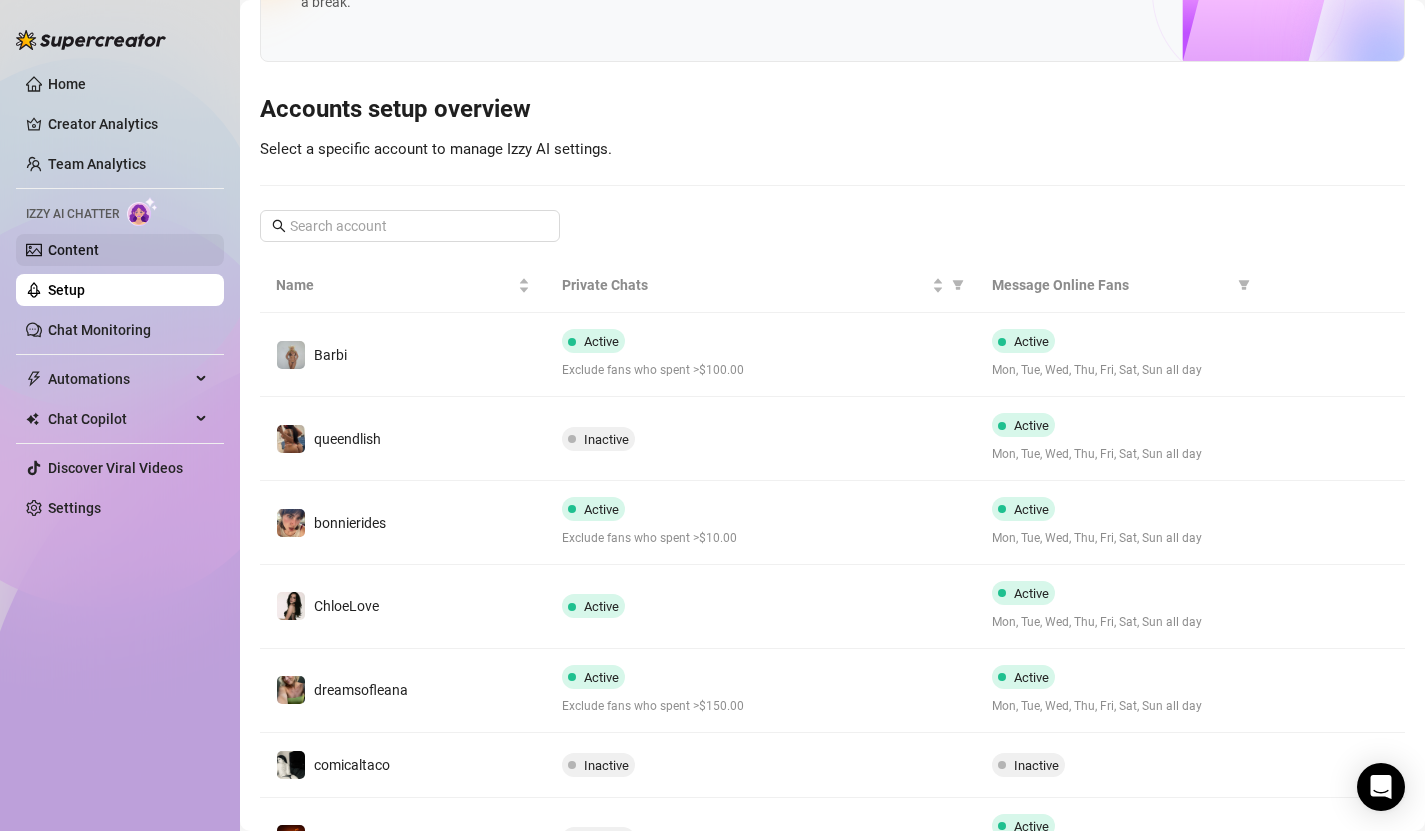 click on "Content" at bounding box center (73, 250) 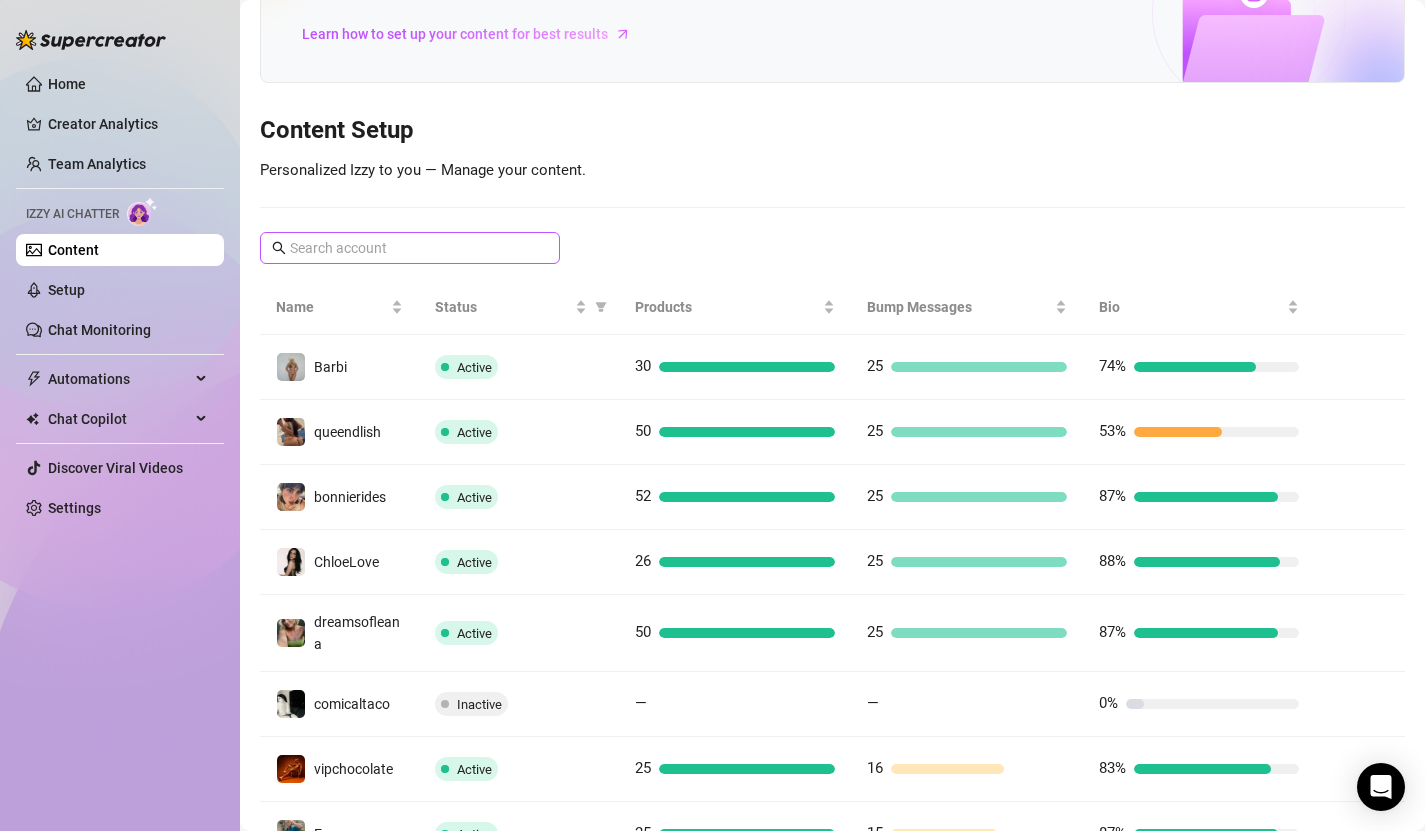 scroll, scrollTop: 154, scrollLeft: 0, axis: vertical 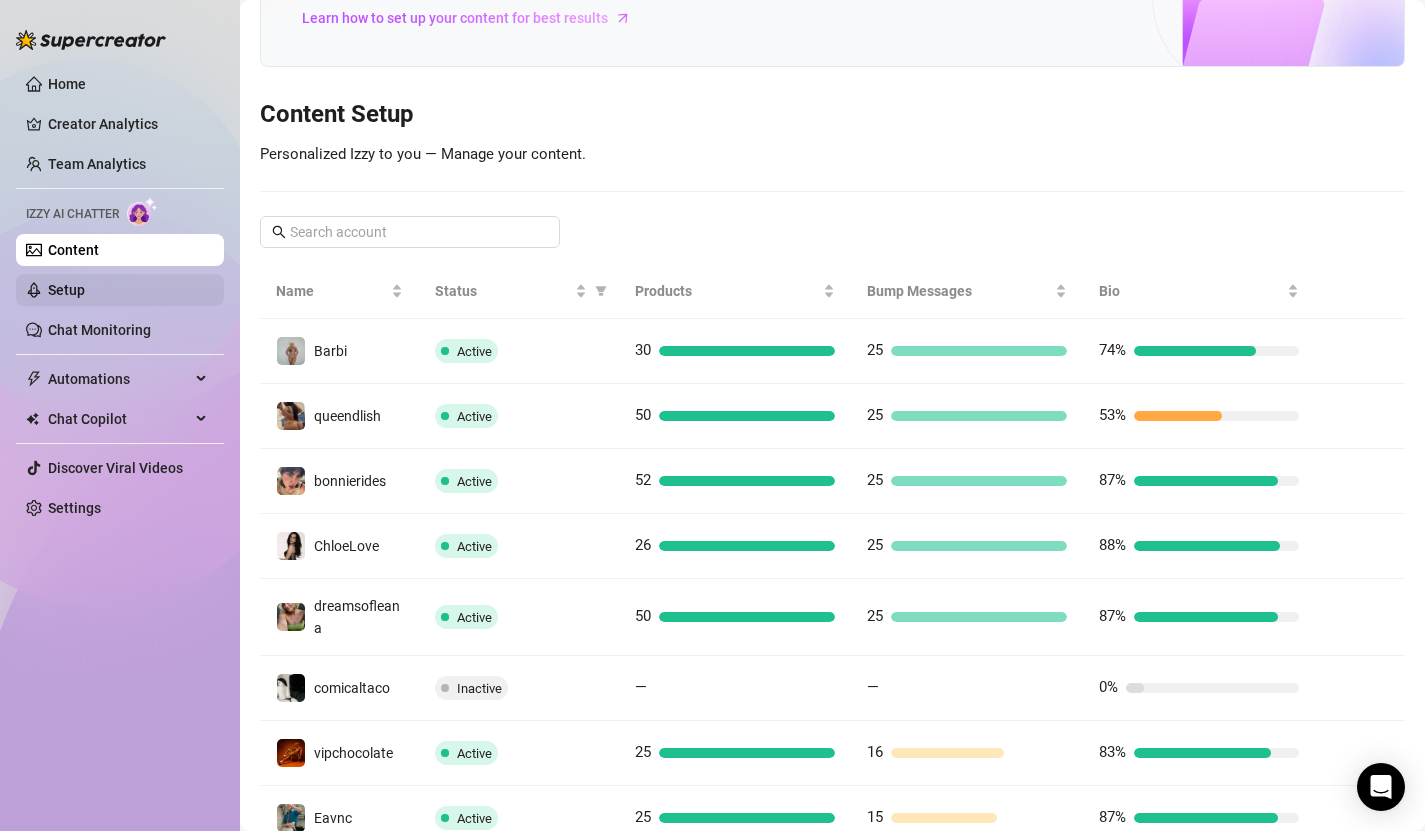 click on "Setup" at bounding box center [66, 290] 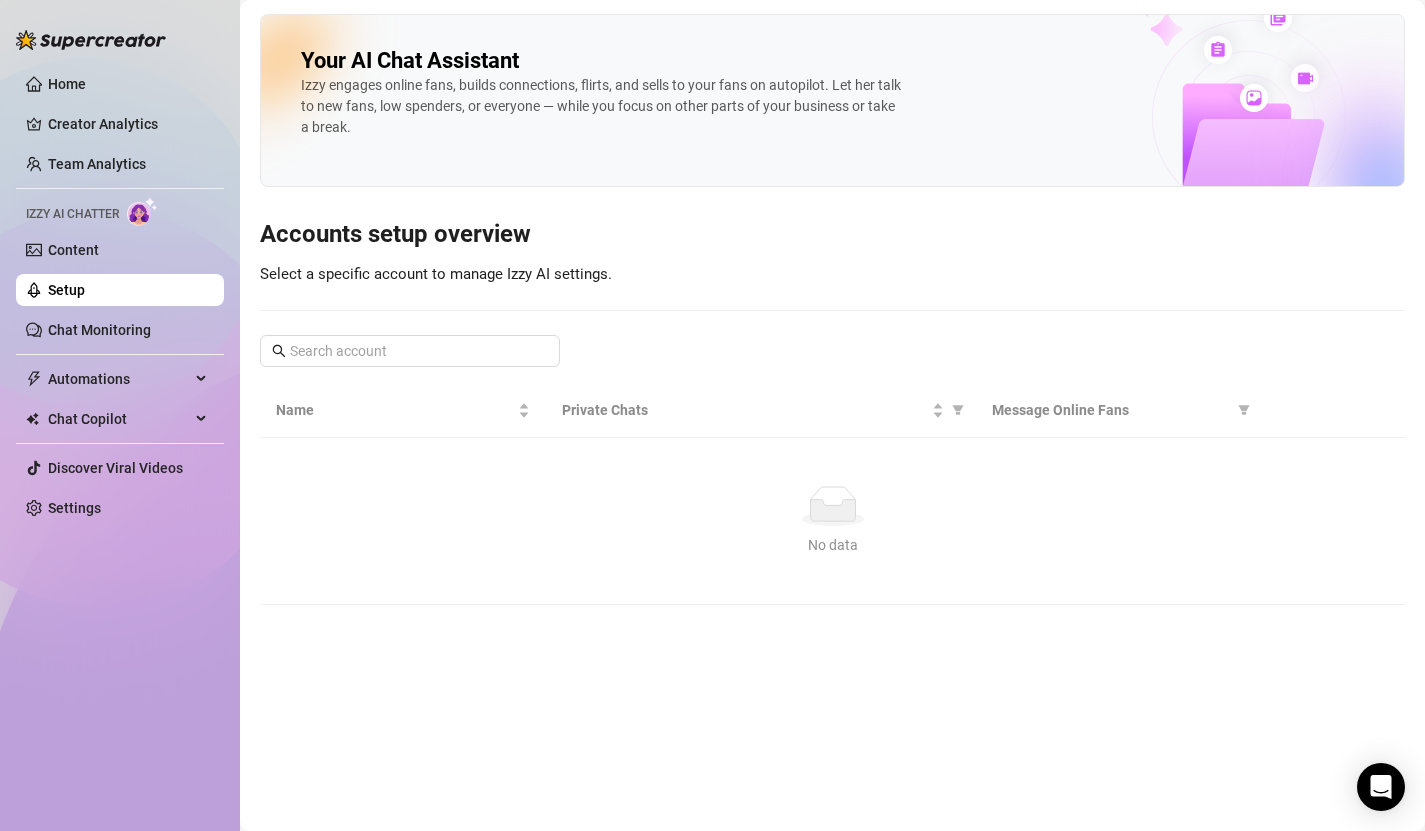 scroll, scrollTop: 0, scrollLeft: 0, axis: both 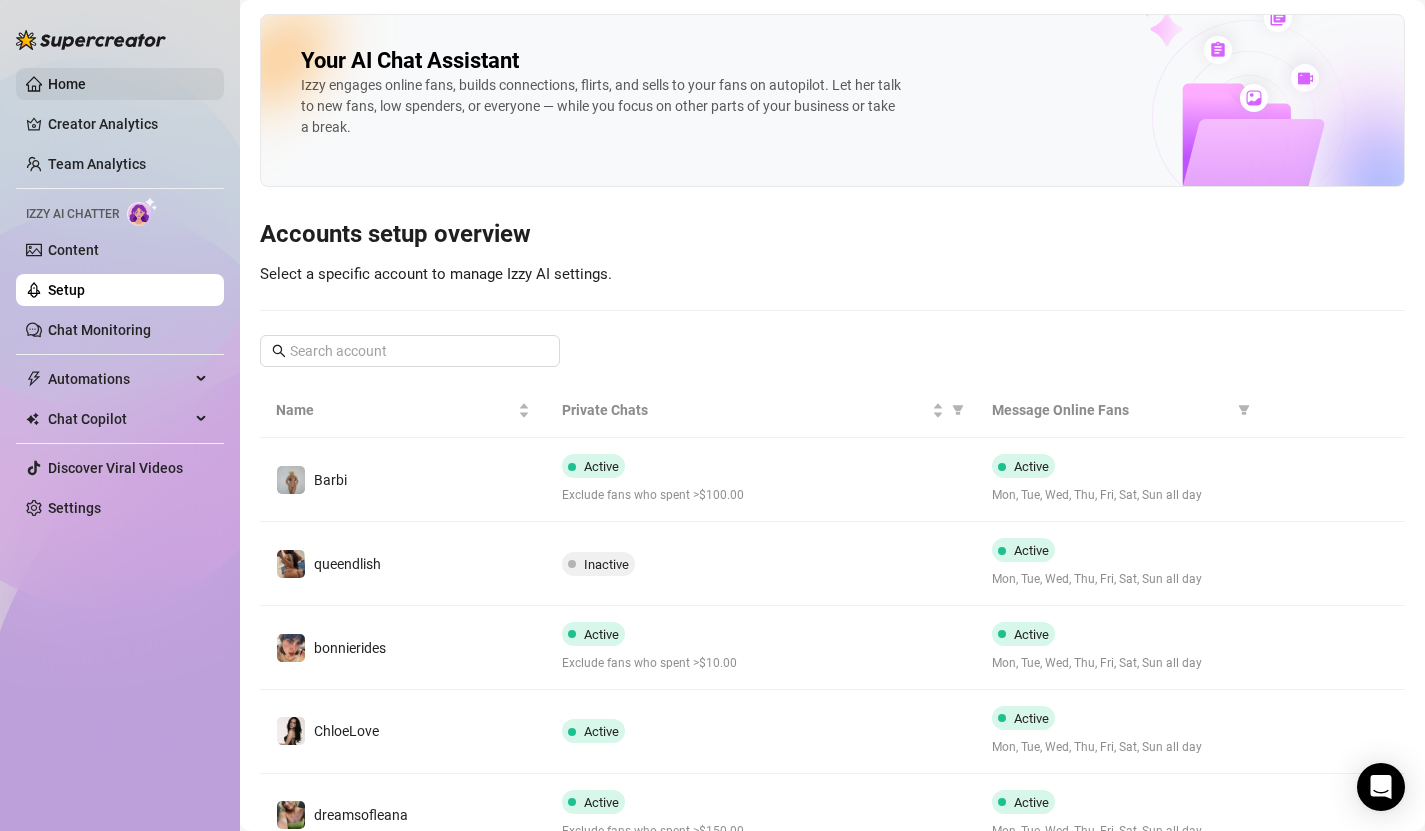 click on "Home" at bounding box center [67, 84] 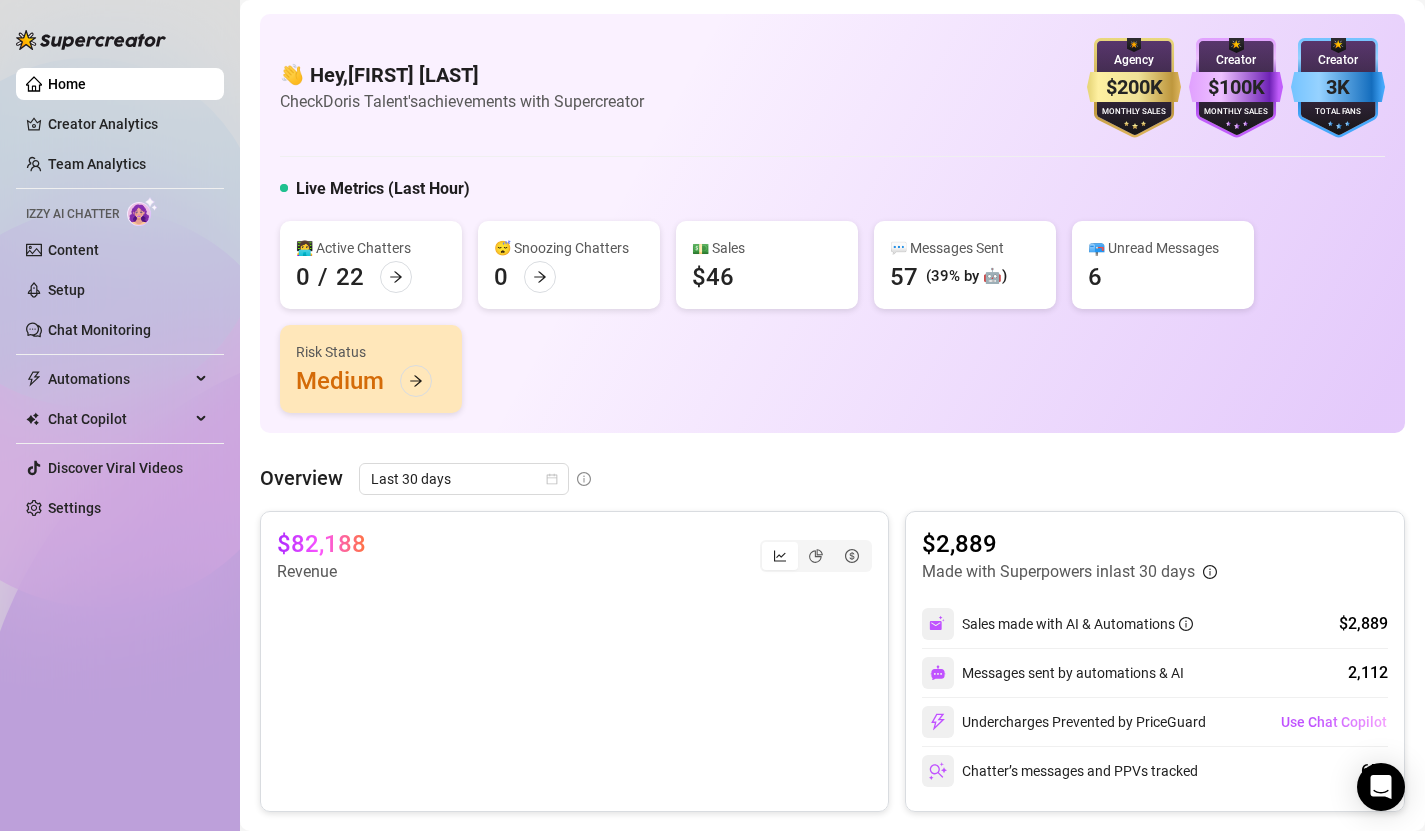 click on "Active Chatters 0 / 22 😴 Snoozing Chatters 0 💵 Sales $[NUMBER] 💬 Messages Sent 57 ([PERCENTAGE] by 🤖) 📪 Unread Messages 6 Risk Status Medium" at bounding box center [832, 317] 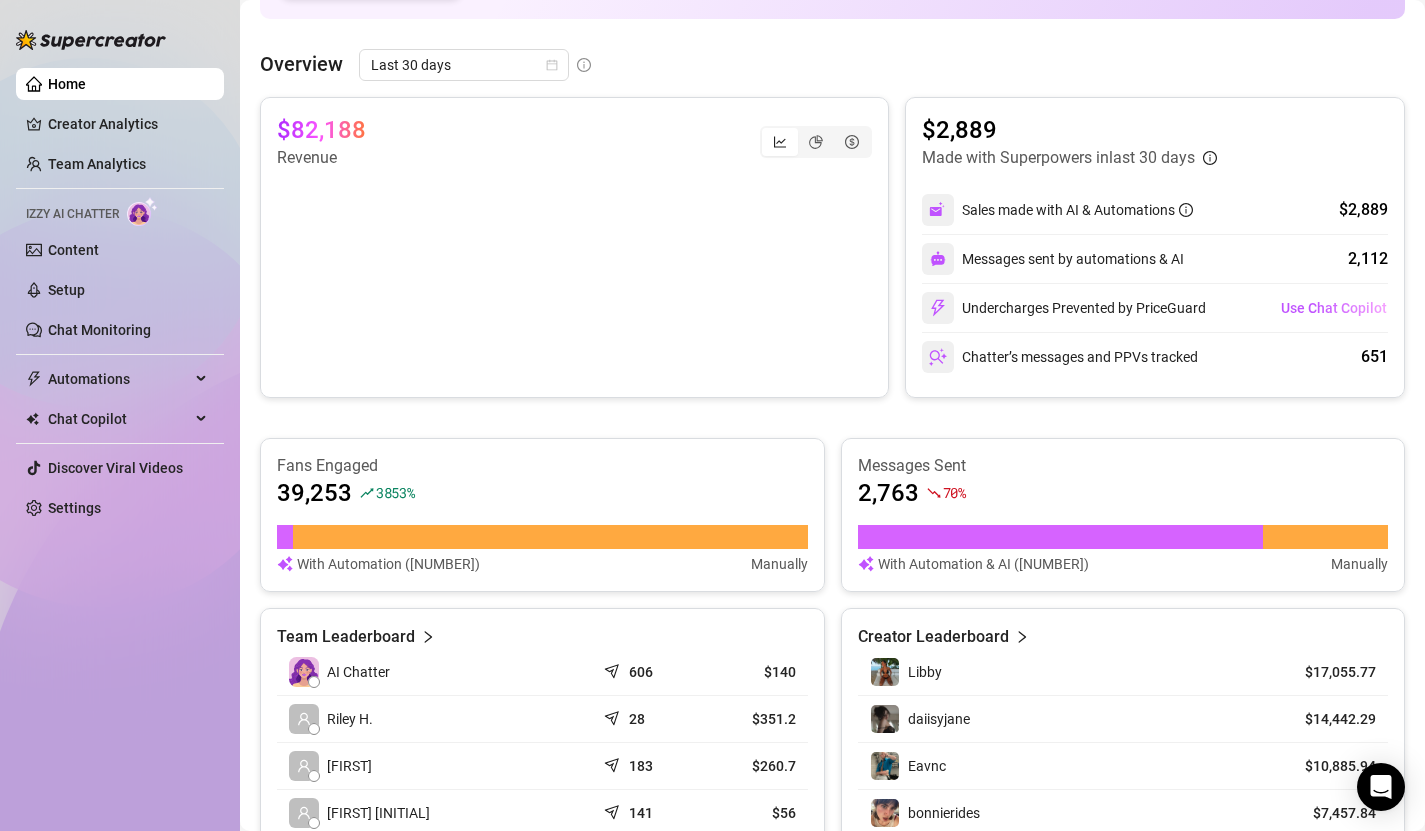scroll, scrollTop: 0, scrollLeft: 0, axis: both 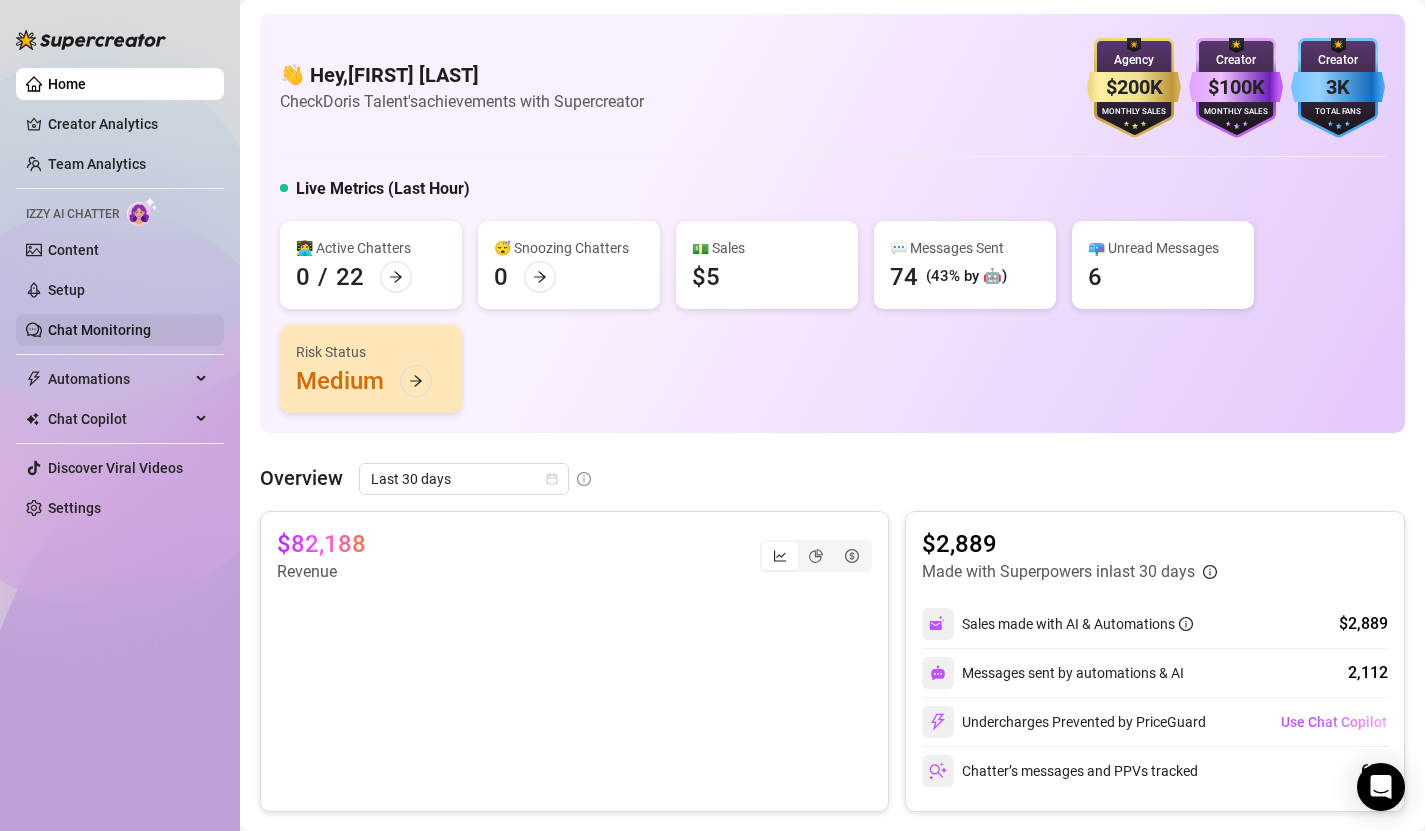 click on "Chat Monitoring" at bounding box center [99, 330] 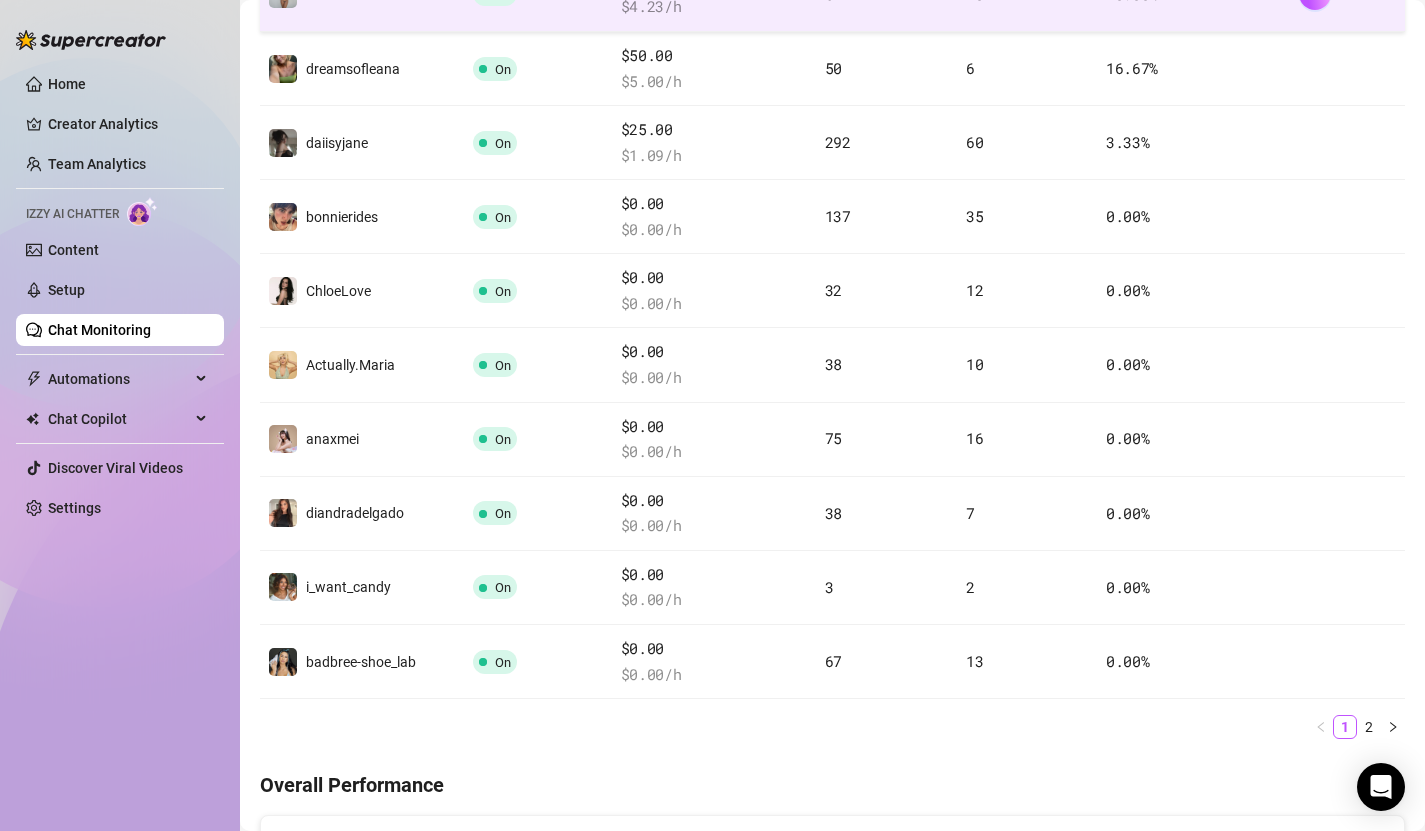 scroll, scrollTop: 151, scrollLeft: 0, axis: vertical 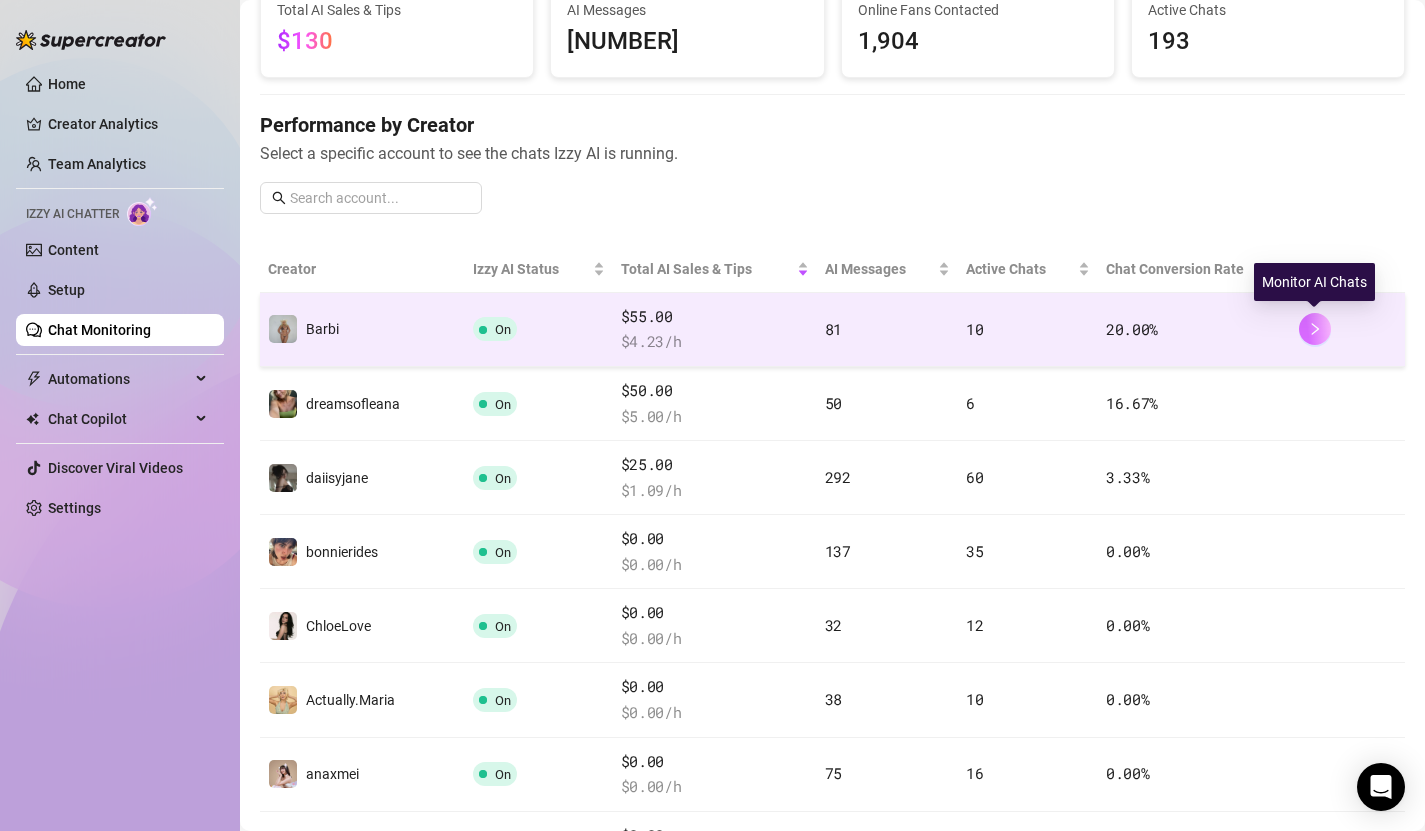 click 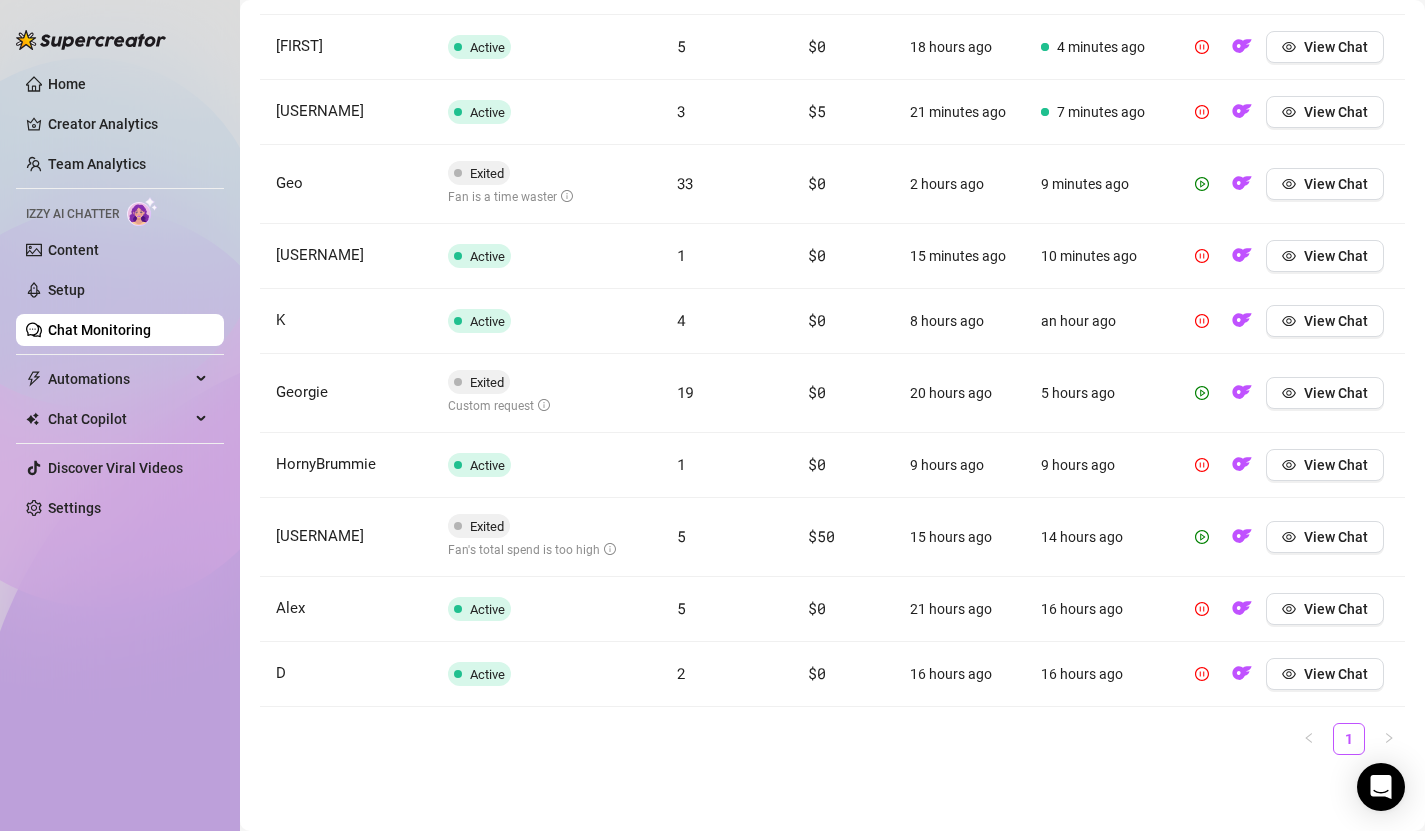 scroll, scrollTop: 0, scrollLeft: 0, axis: both 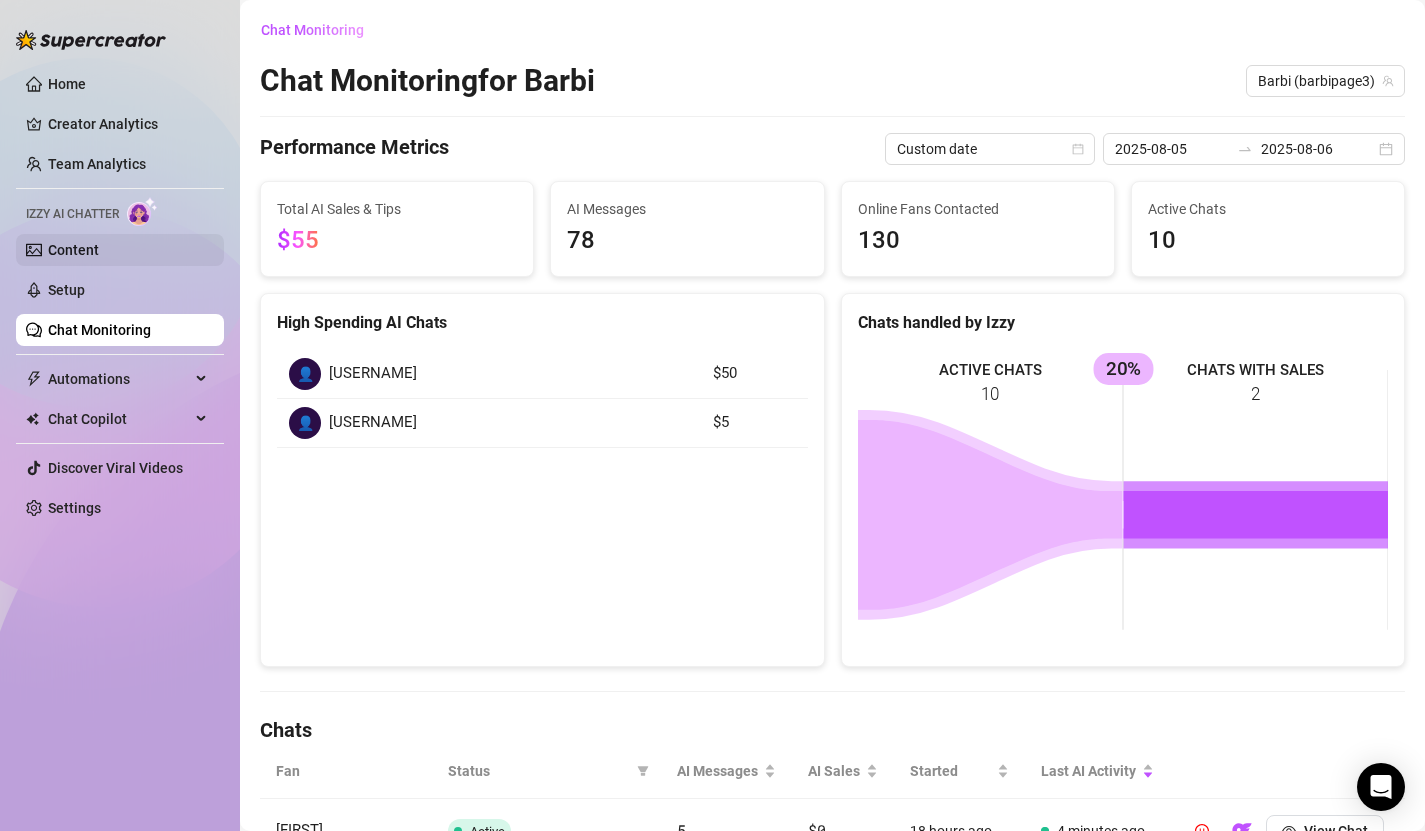 click on "Content" at bounding box center [73, 250] 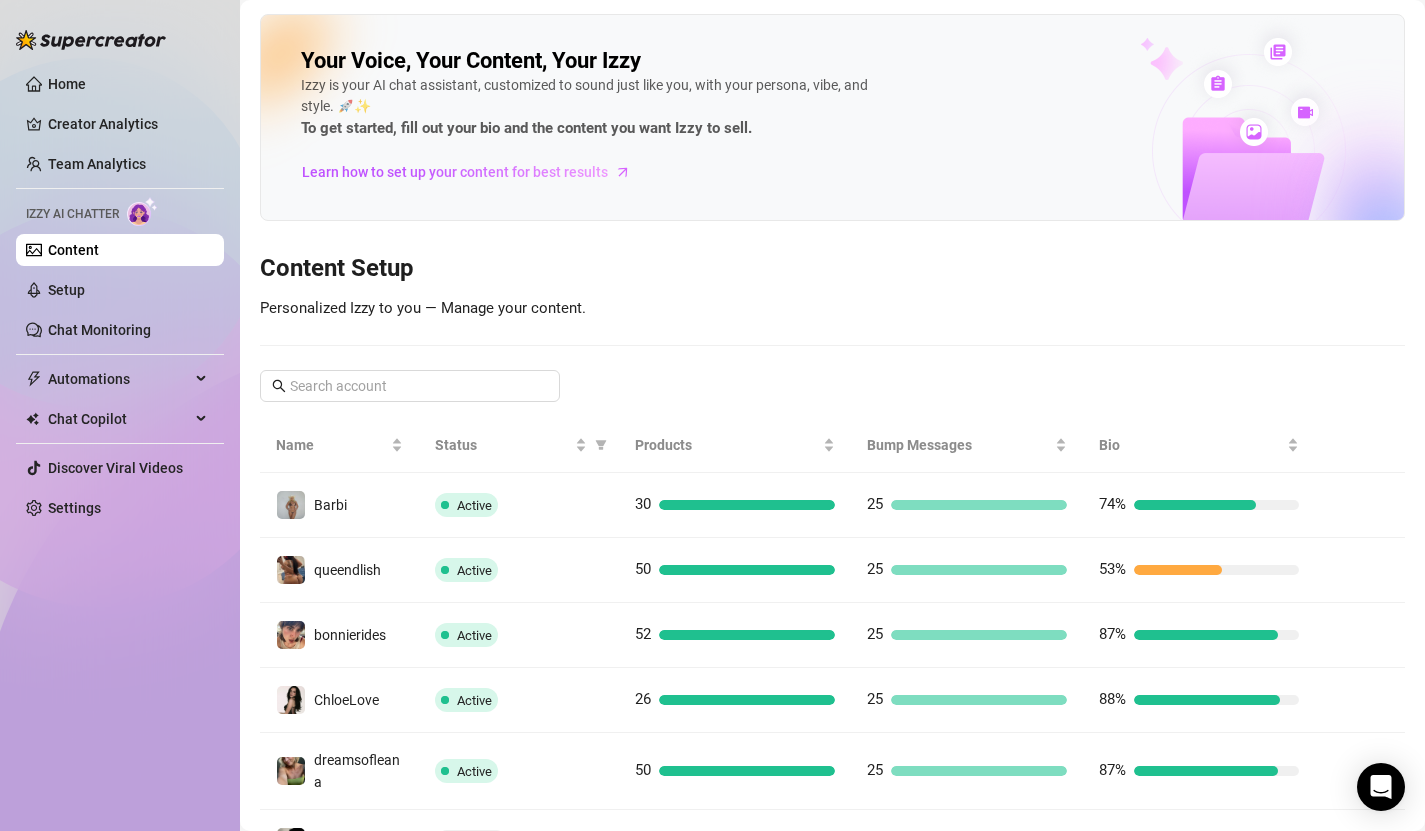 click on "Your Voice, Your Content, Your Izzy Izzy is your AI chat assistant, customized to sound just like you, with your persona, vibe, and style. 🚀✨ To get started, fill out your bio and the content you want Izzy to sell. Learn how to set up your content for best results Content Setup Personalized Izzy to you — Manage your content. Name Status Products Bump Messages Bio Barbi Active 30 25 74% queendlish Active 50 25 53% bonnierides Active 52 25 87% ChloeLove Active 26 25 88% dreamsofleana Active 50 25 87% comicaltaco Inactive — — 0% vipchocolate Active 25 16 83% Eavnc Active 25 15 87% daiisyjane Active 50 25 88% Actually.Maria Active 43 25 76% 1 2 3" at bounding box center [832, 608] 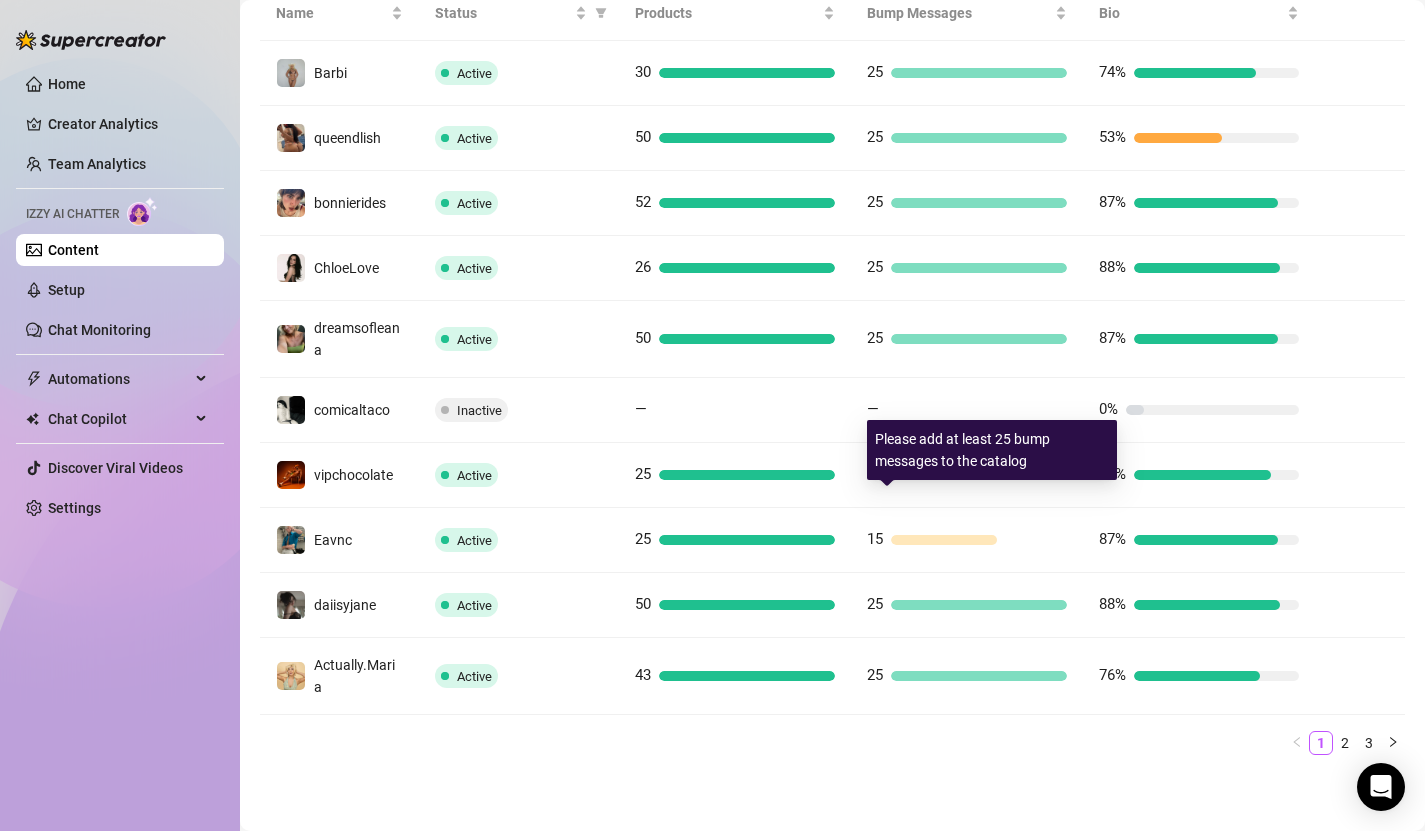 scroll, scrollTop: 0, scrollLeft: 0, axis: both 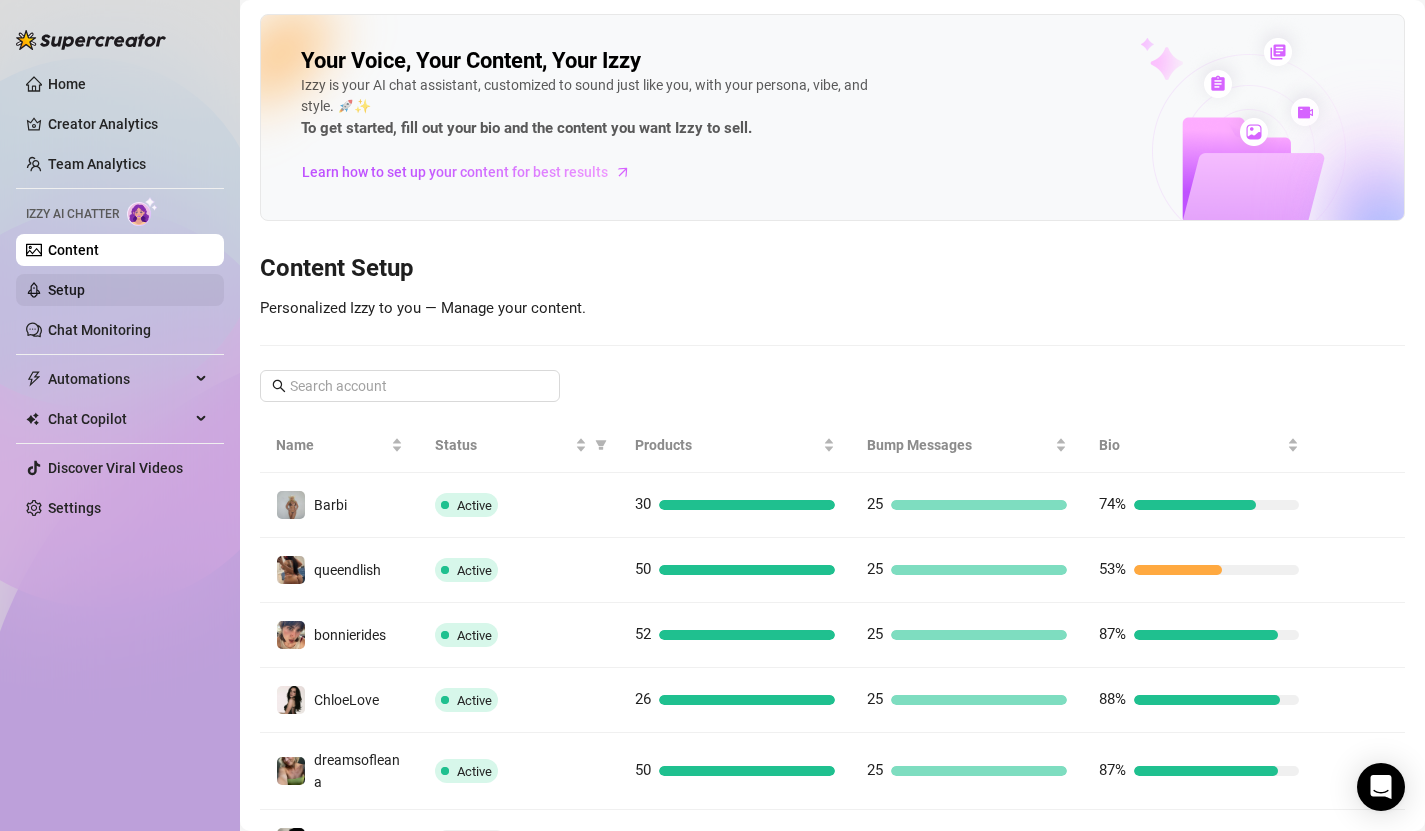 click on "Setup" at bounding box center [66, 290] 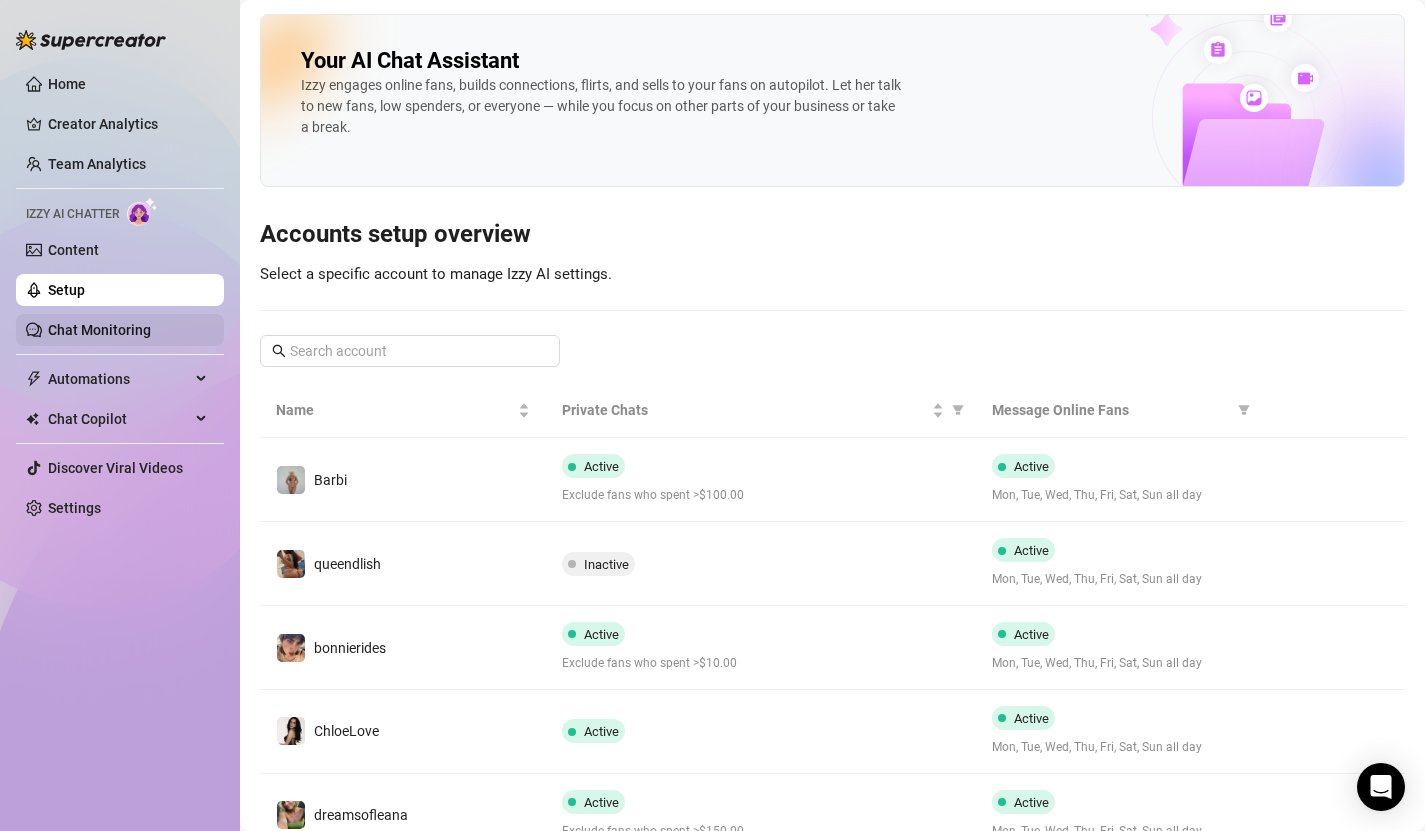 click on "Chat Monitoring" at bounding box center (99, 330) 